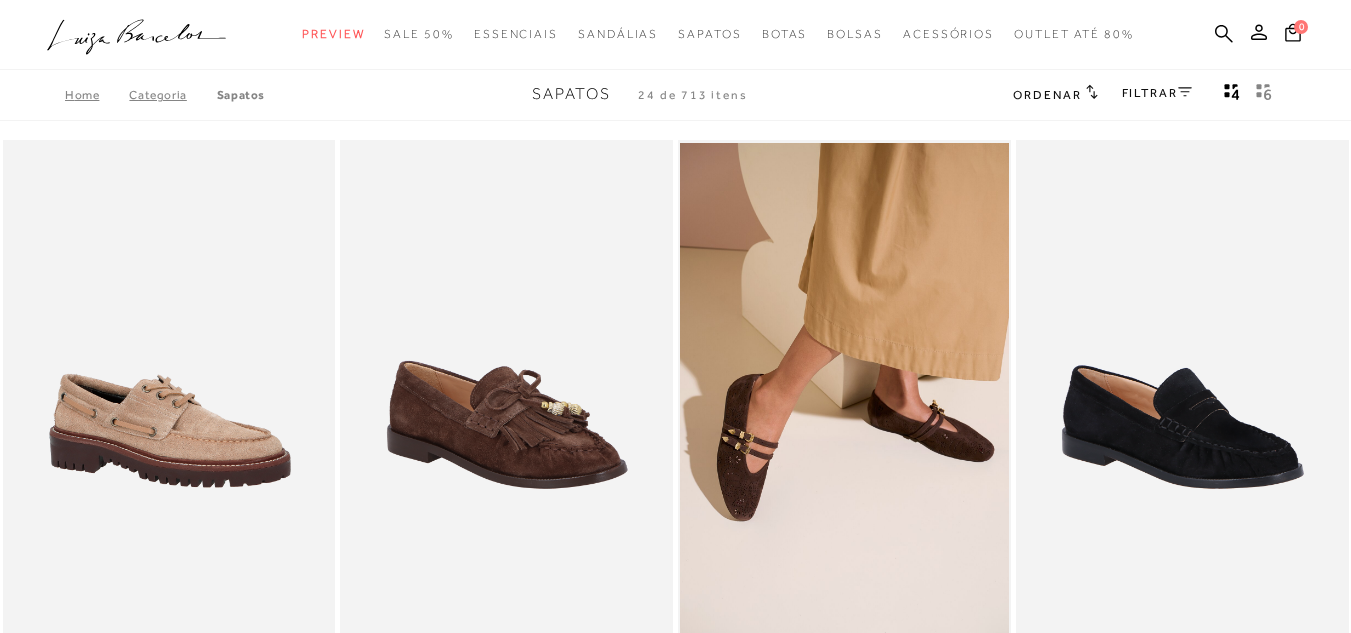 scroll, scrollTop: 300, scrollLeft: 0, axis: vertical 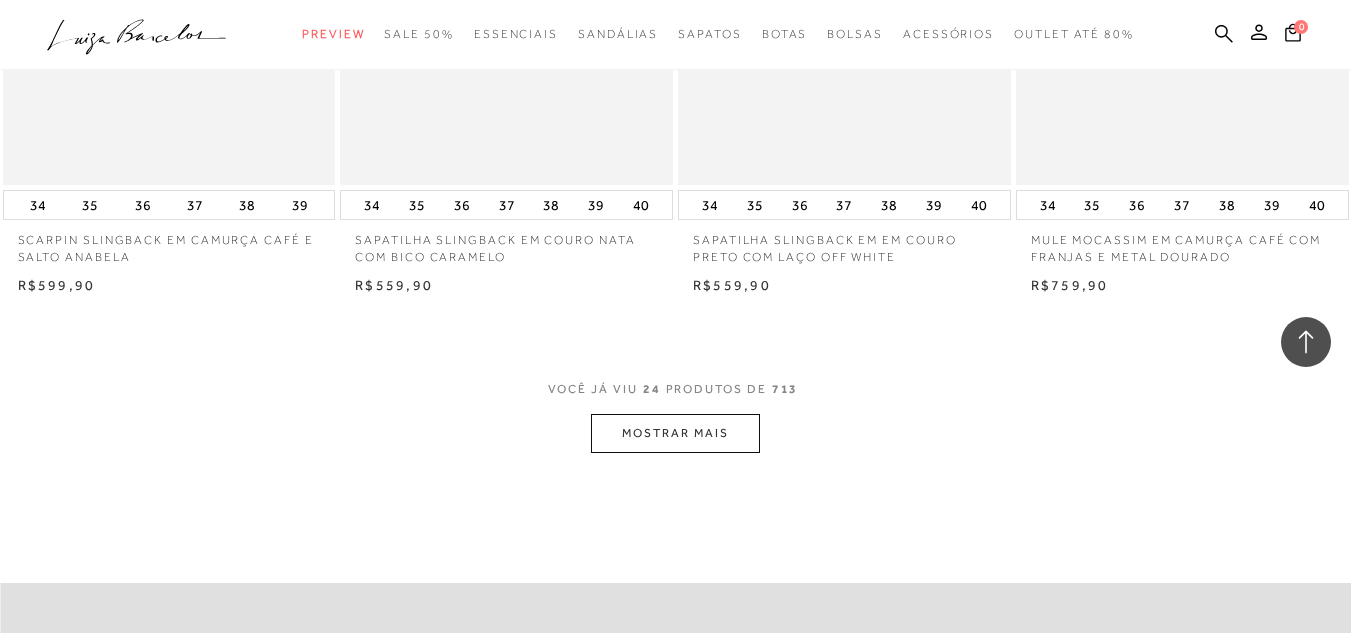 click on "MOSTRAR MAIS" at bounding box center (675, 433) 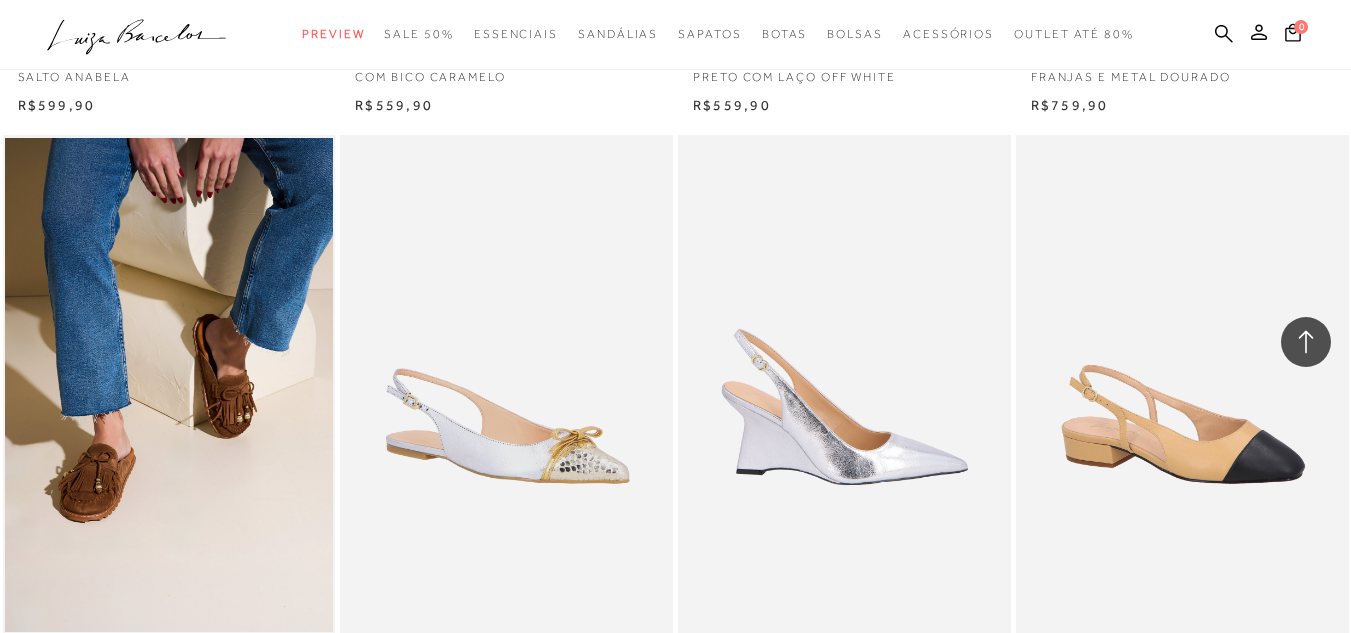 scroll, scrollTop: 3800, scrollLeft: 0, axis: vertical 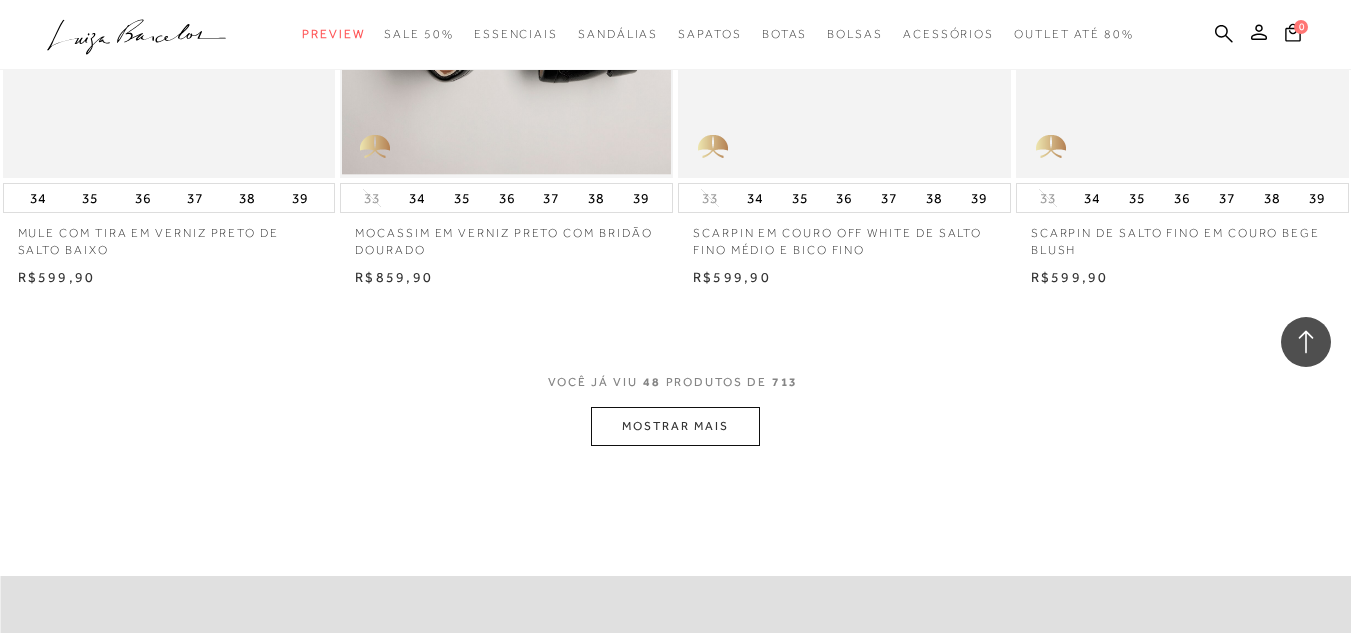 click on "MOSTRAR MAIS" at bounding box center (675, 426) 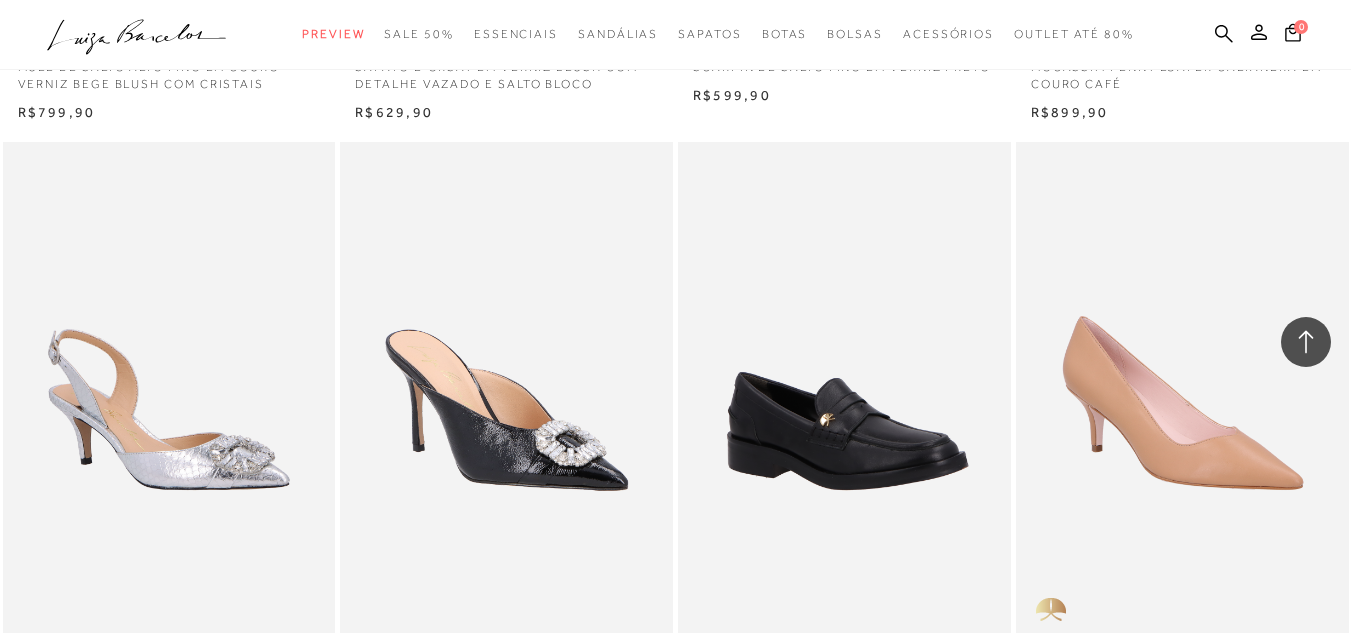 scroll, scrollTop: 10200, scrollLeft: 0, axis: vertical 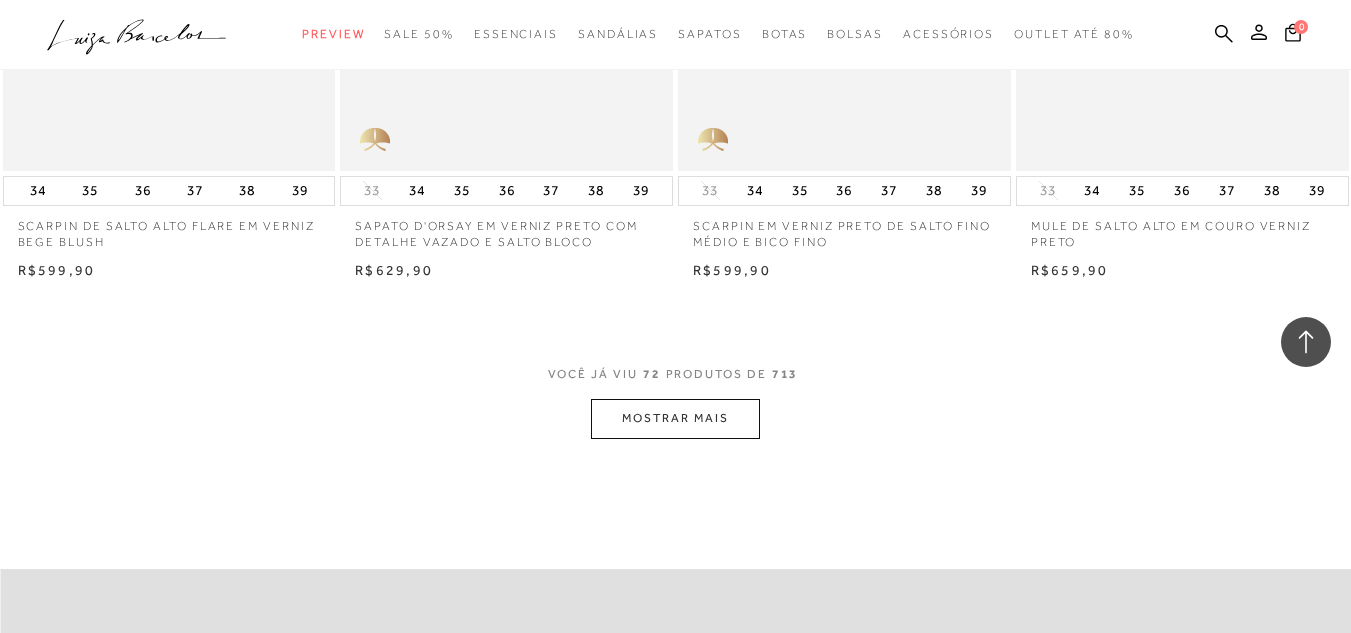 click on "MOSTRAR MAIS" at bounding box center [675, 418] 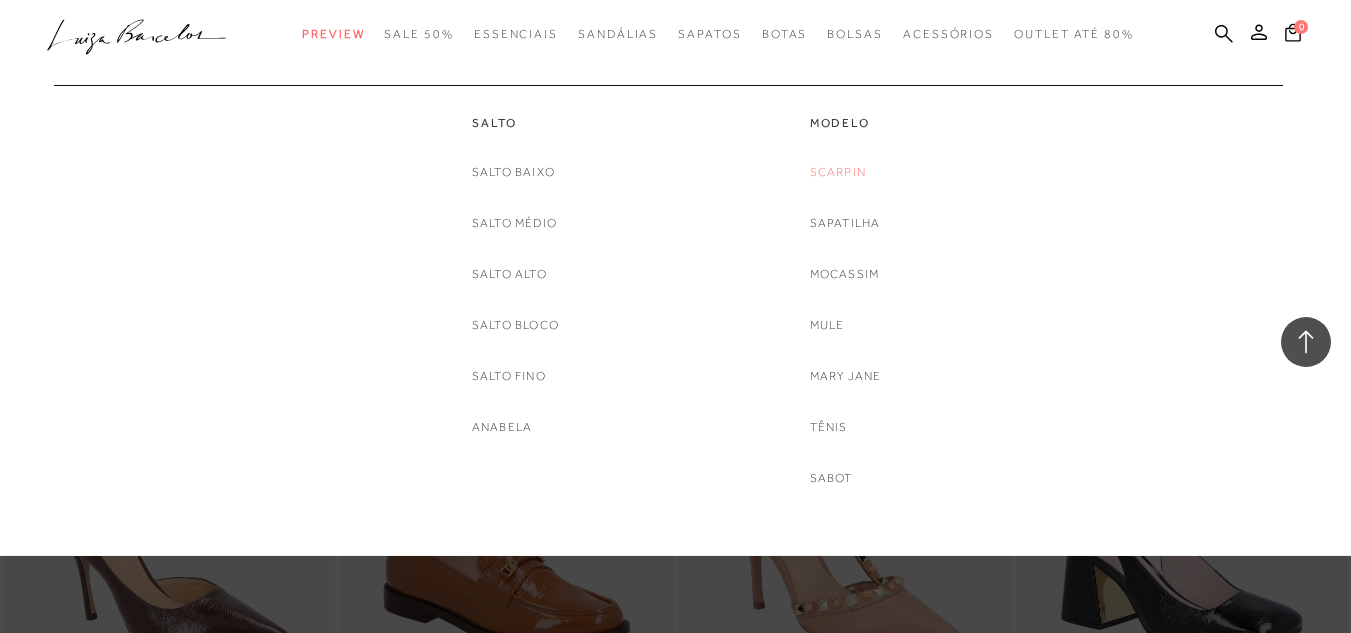 click on "Scarpin" at bounding box center [838, 172] 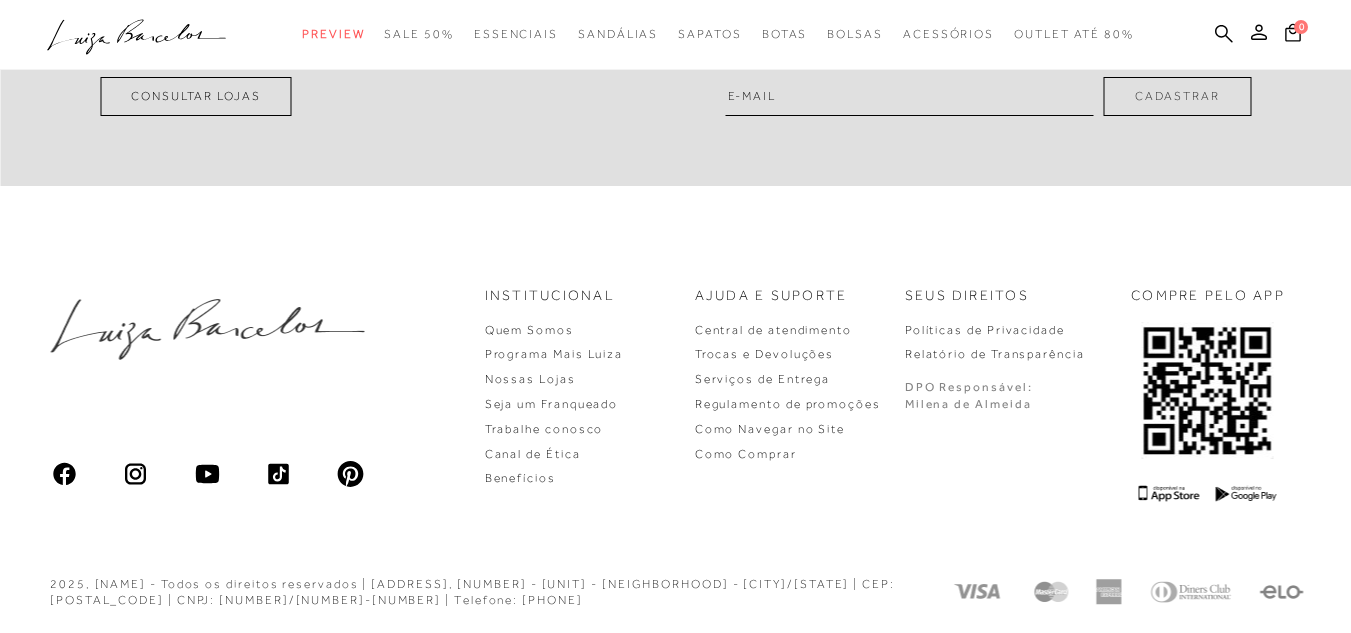 scroll, scrollTop: 0, scrollLeft: 0, axis: both 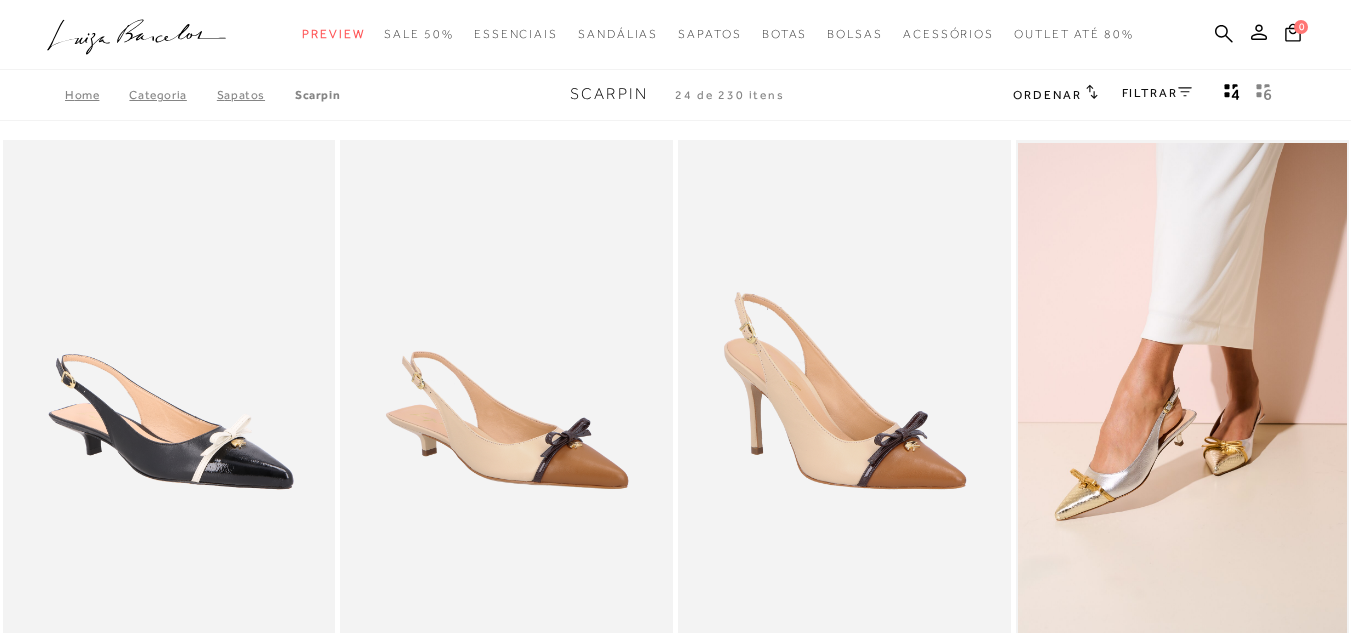 click on "FILTRAR" at bounding box center (1157, 93) 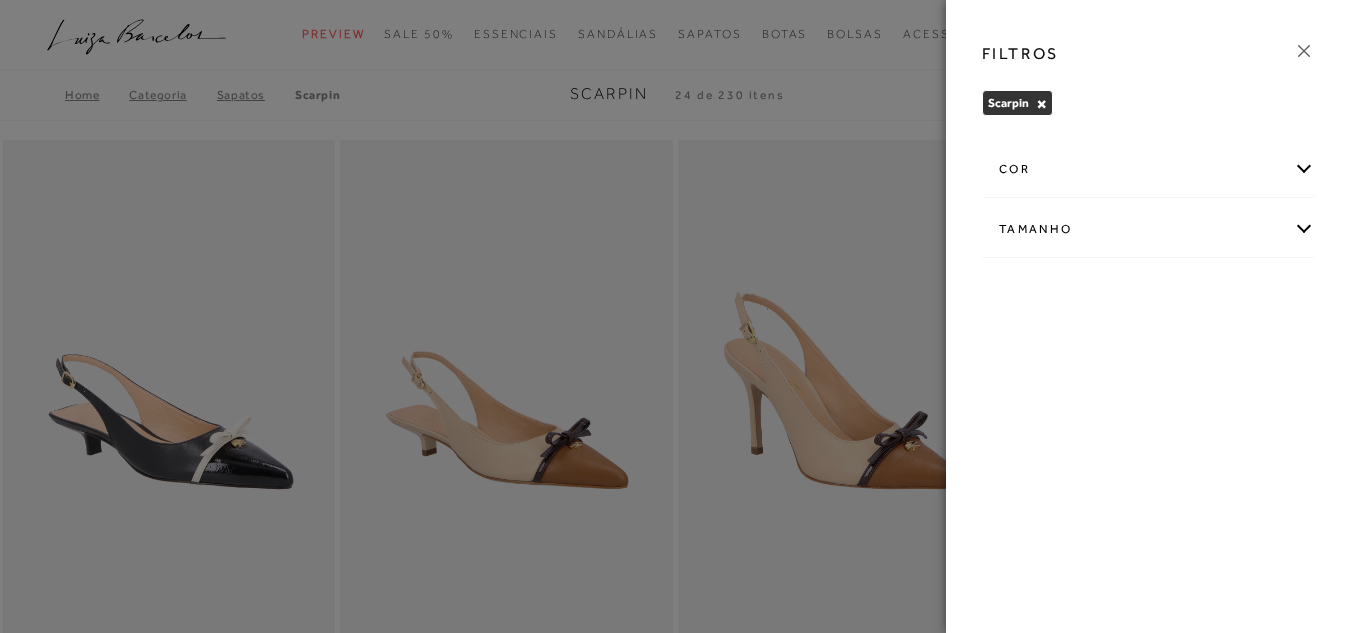 click on "Tamanho" at bounding box center (1148, 229) 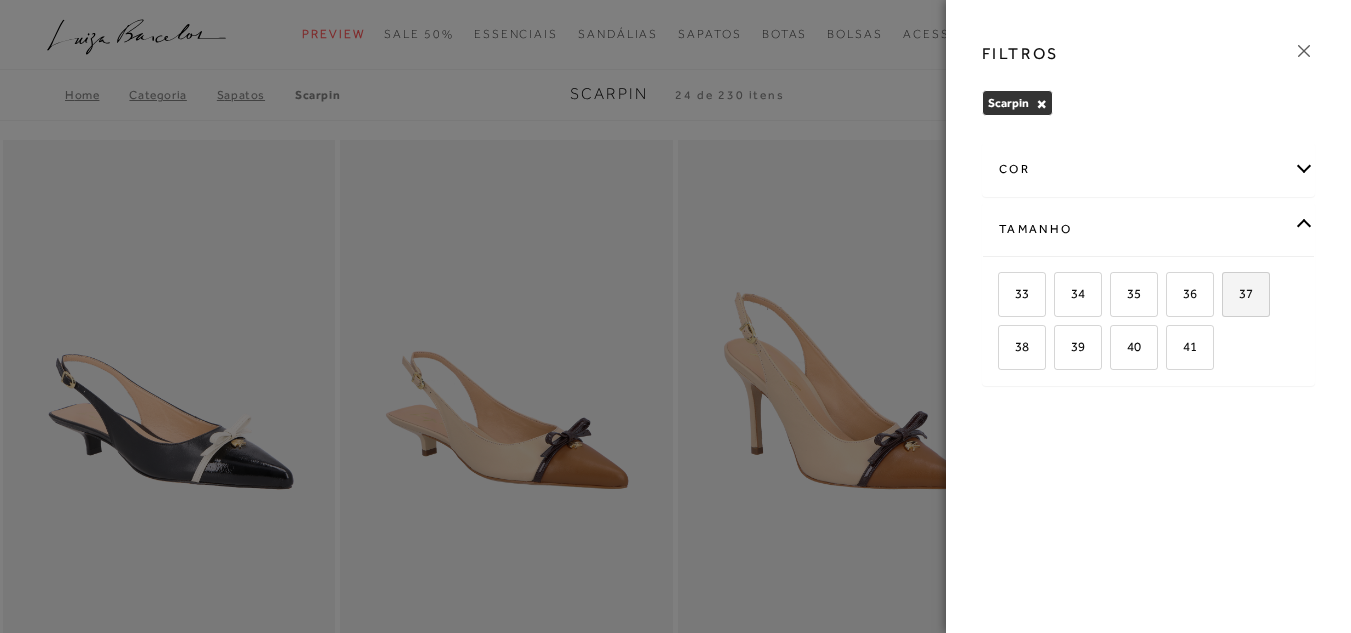 click on "37" at bounding box center (1238, 293) 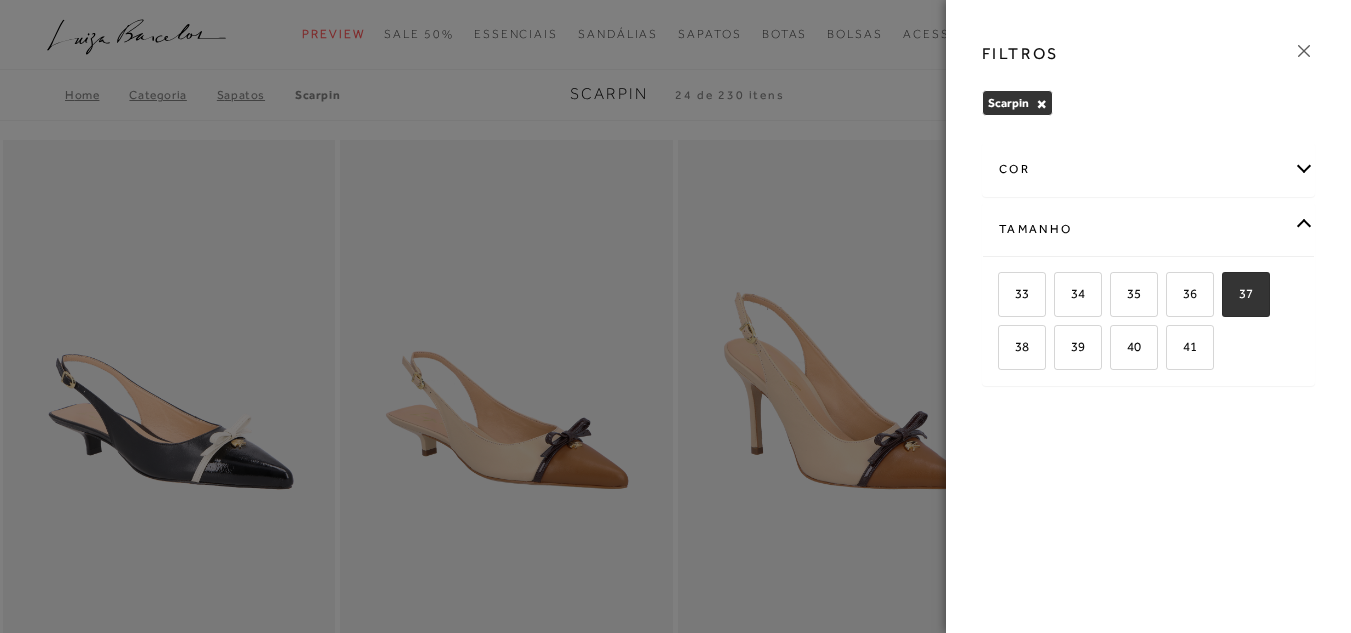checkbox on "true" 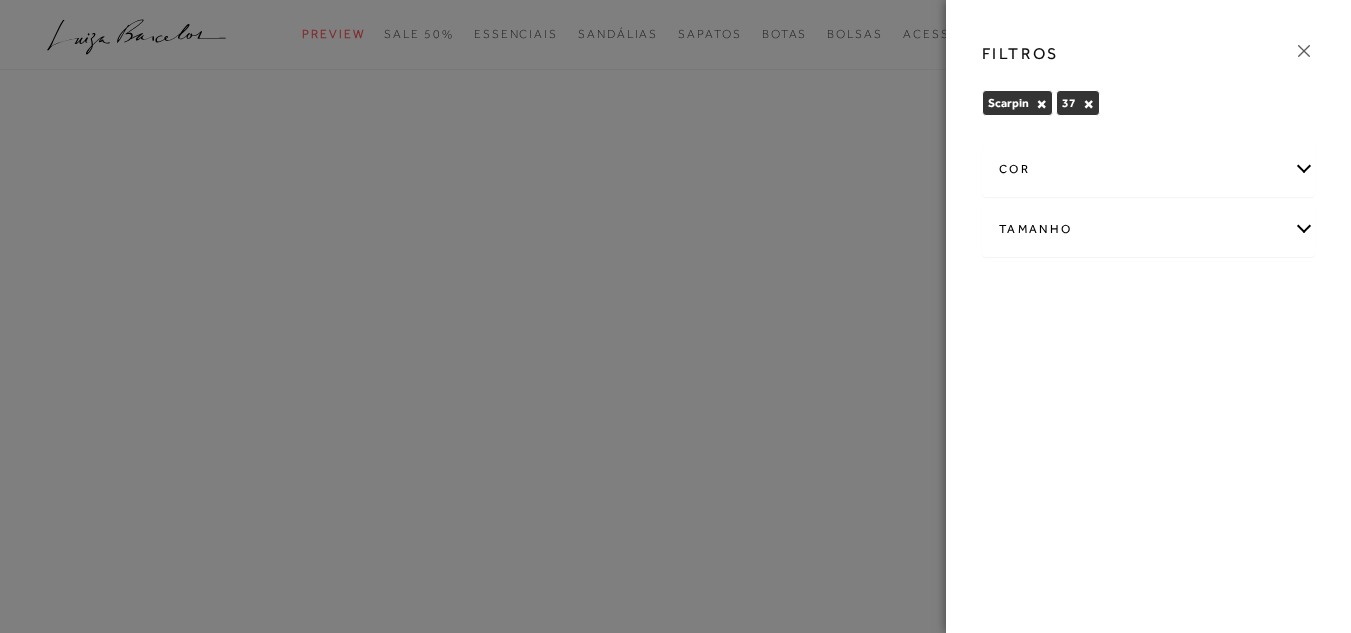 click at bounding box center [675, 316] 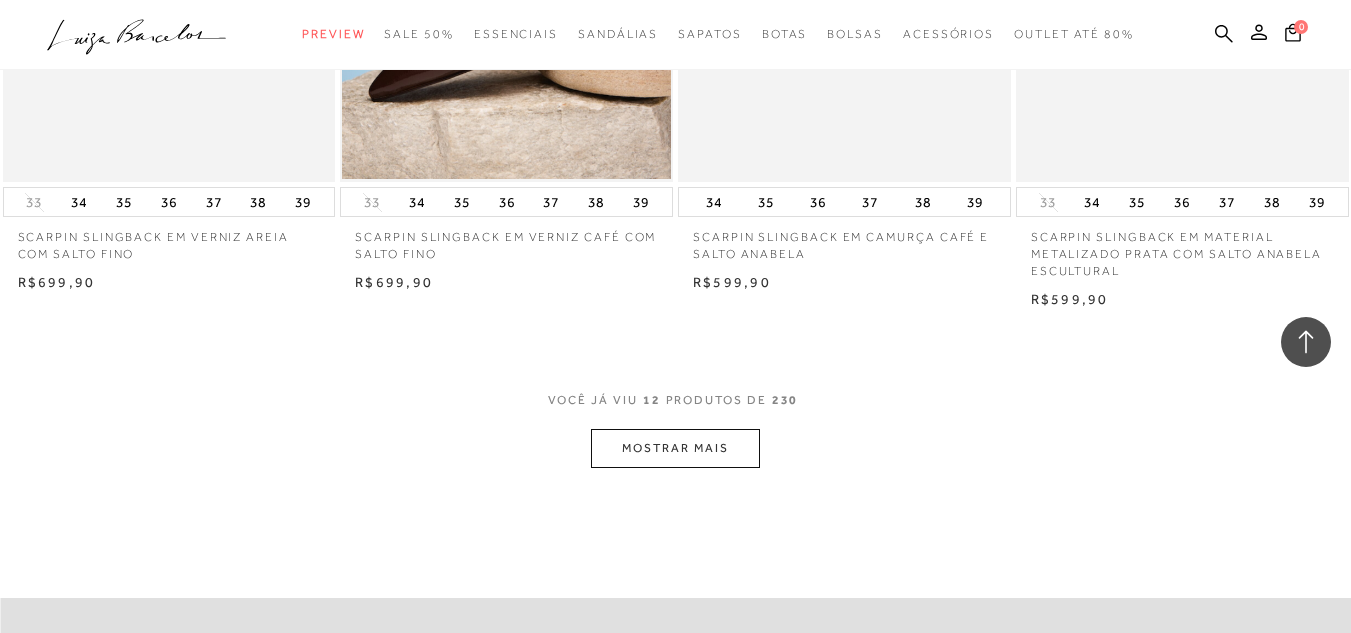 scroll, scrollTop: 1800, scrollLeft: 0, axis: vertical 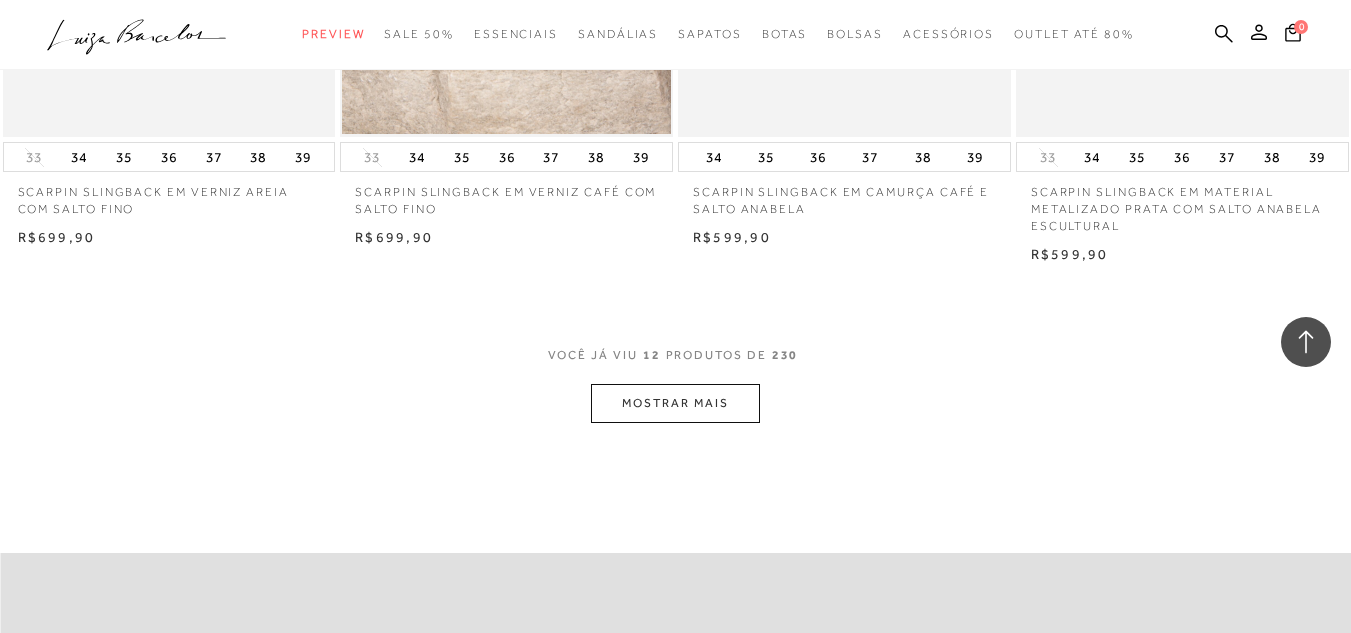 click on "MOSTRAR MAIS" at bounding box center (675, 403) 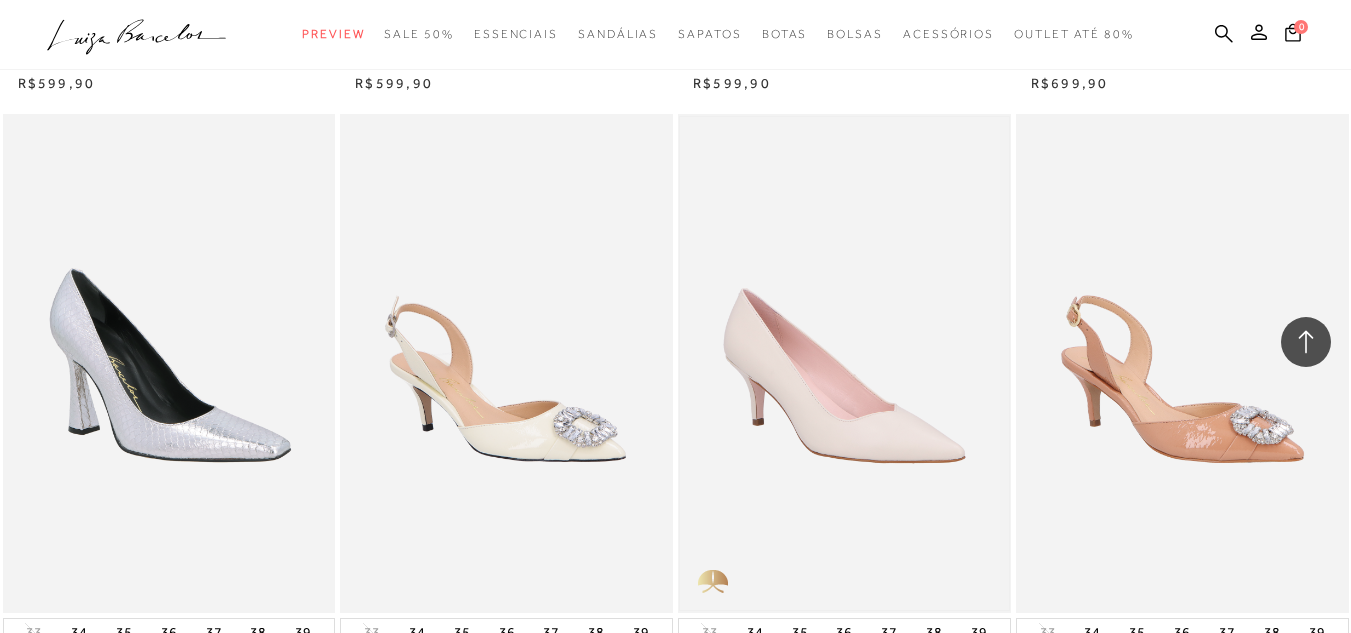 scroll, scrollTop: 2800, scrollLeft: 0, axis: vertical 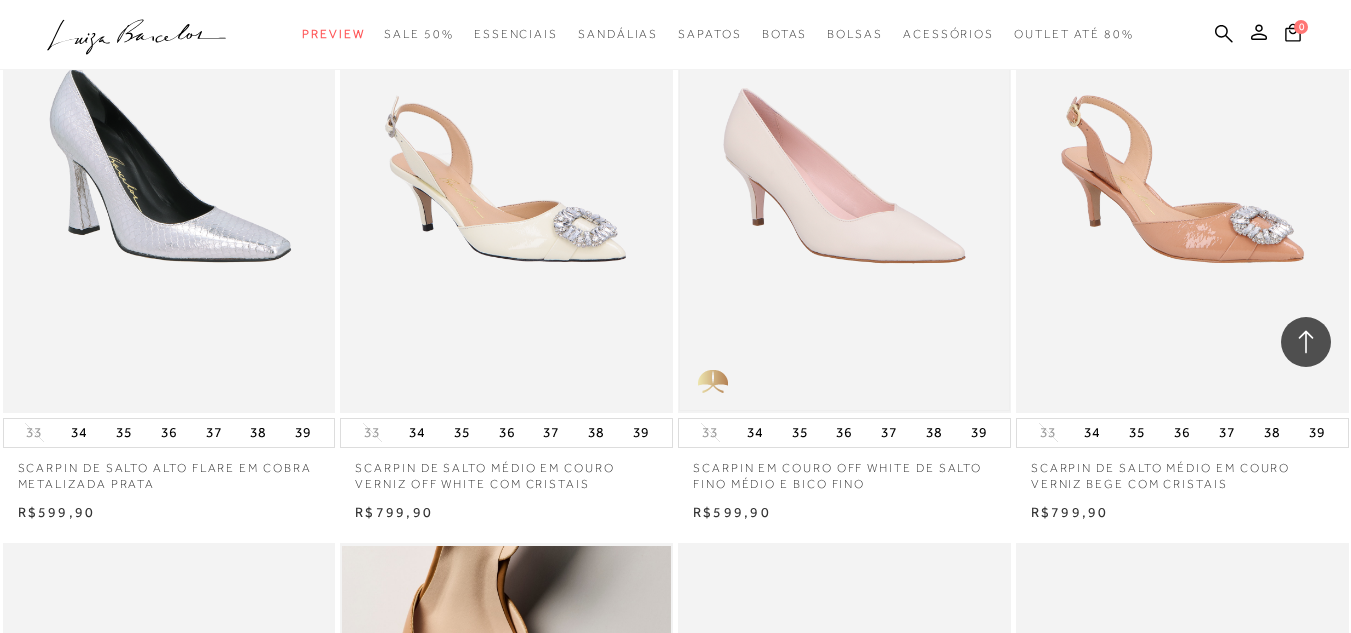 click at bounding box center [844, 163] 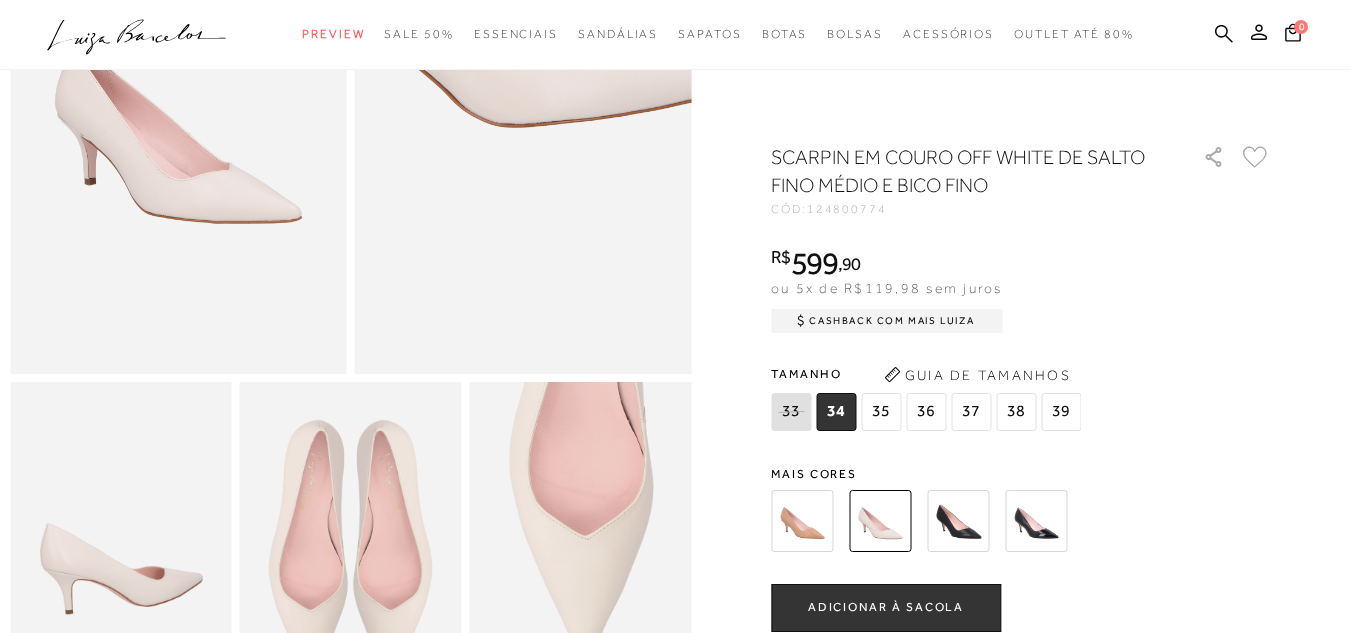 scroll, scrollTop: 400, scrollLeft: 0, axis: vertical 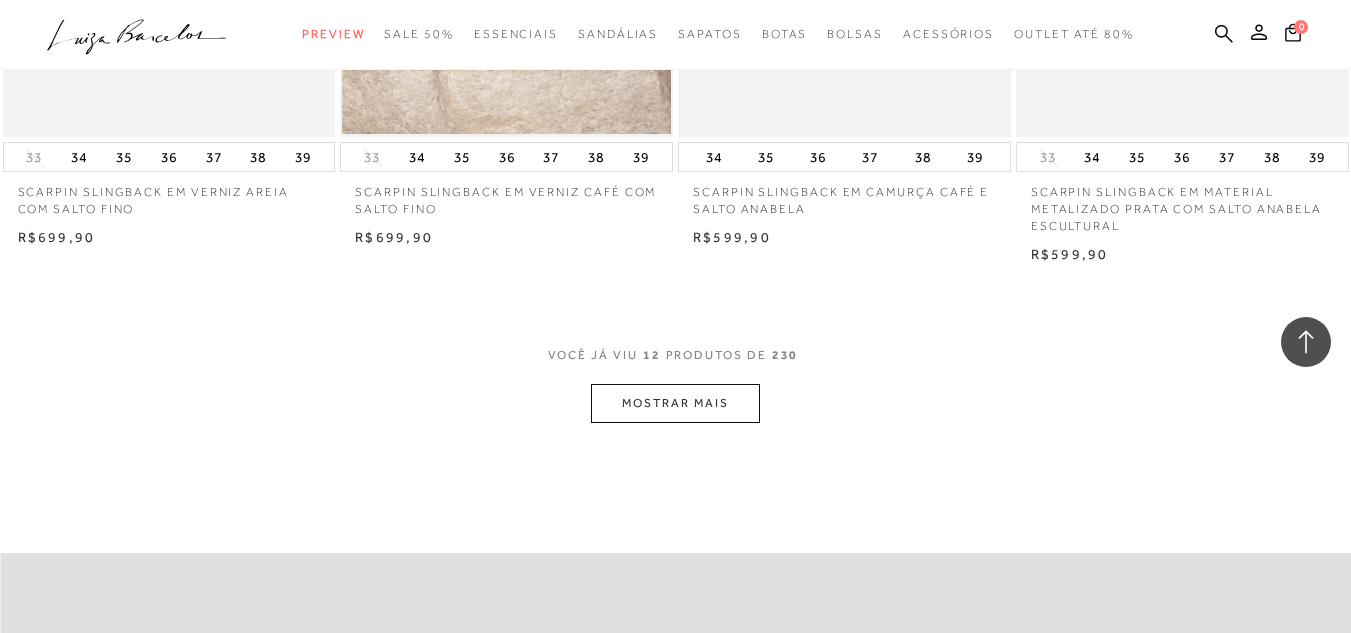 click on "MOSTRAR MAIS" at bounding box center (675, 403) 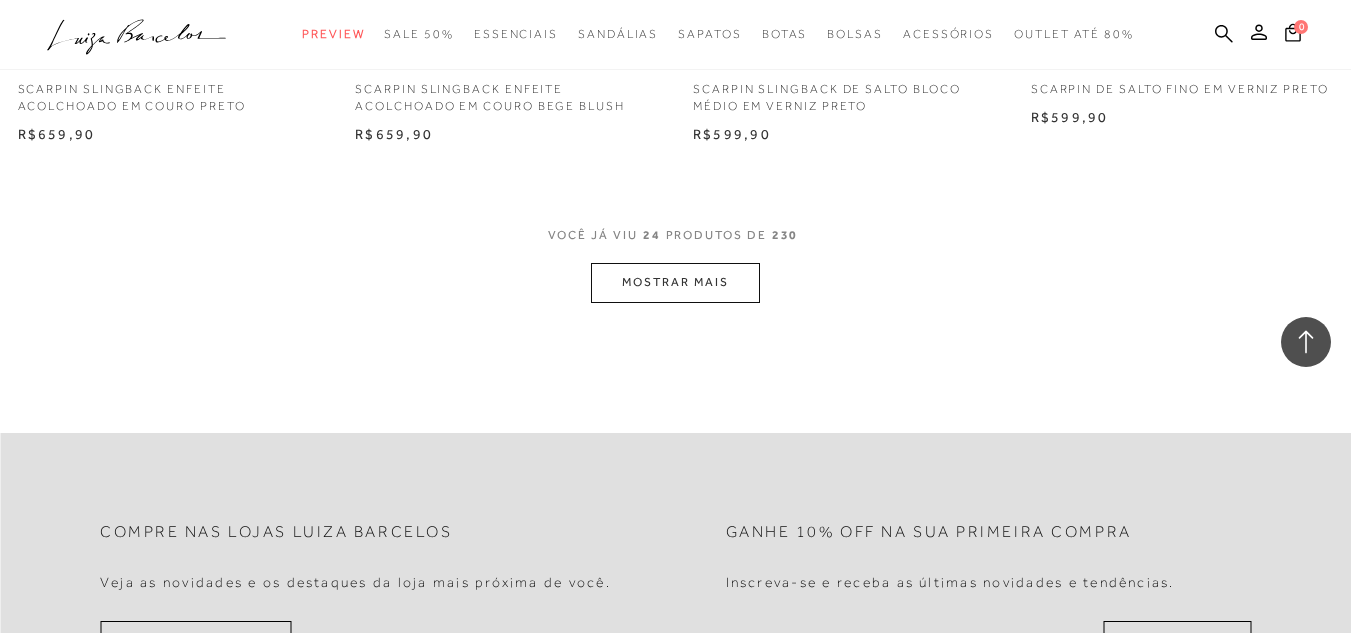 scroll, scrollTop: 3800, scrollLeft: 0, axis: vertical 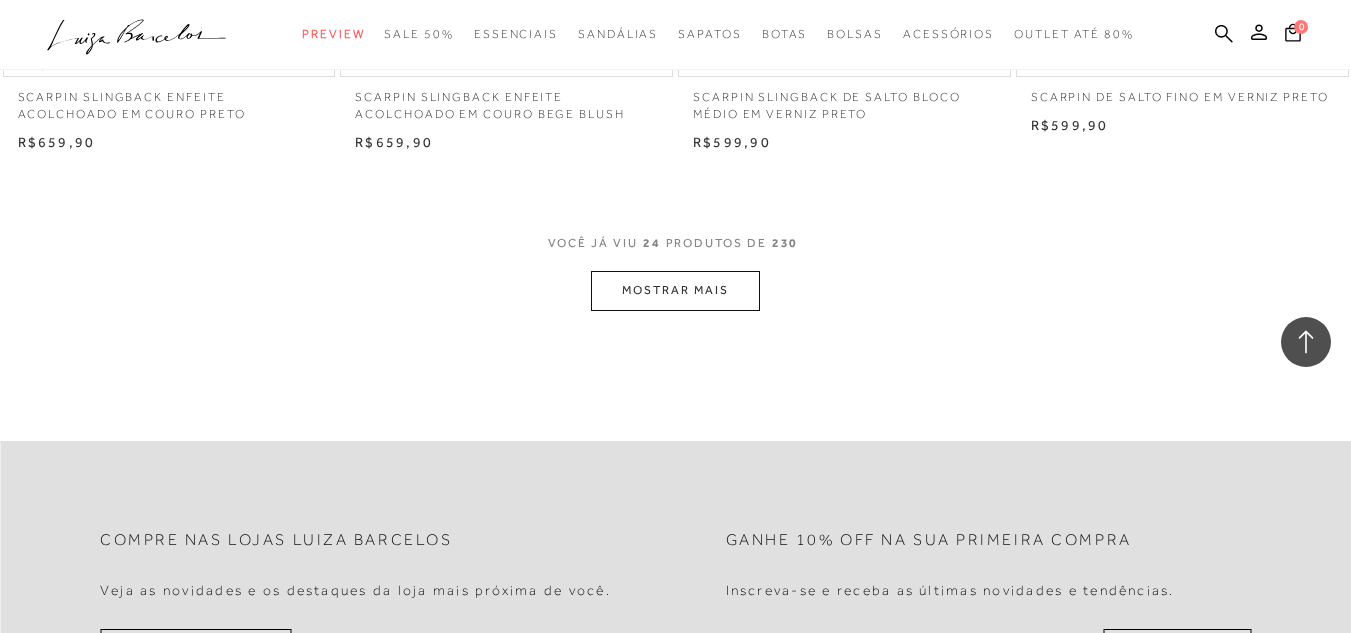 click on "MOSTRAR MAIS" at bounding box center (675, 290) 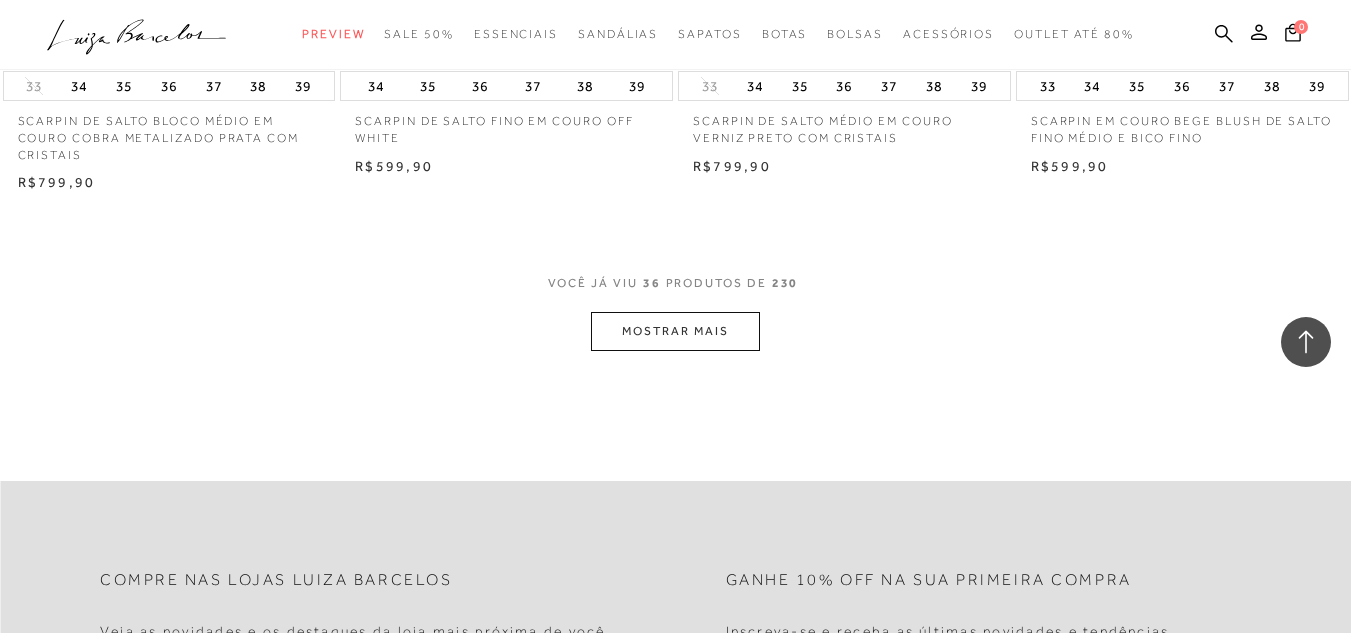 scroll, scrollTop: 5800, scrollLeft: 0, axis: vertical 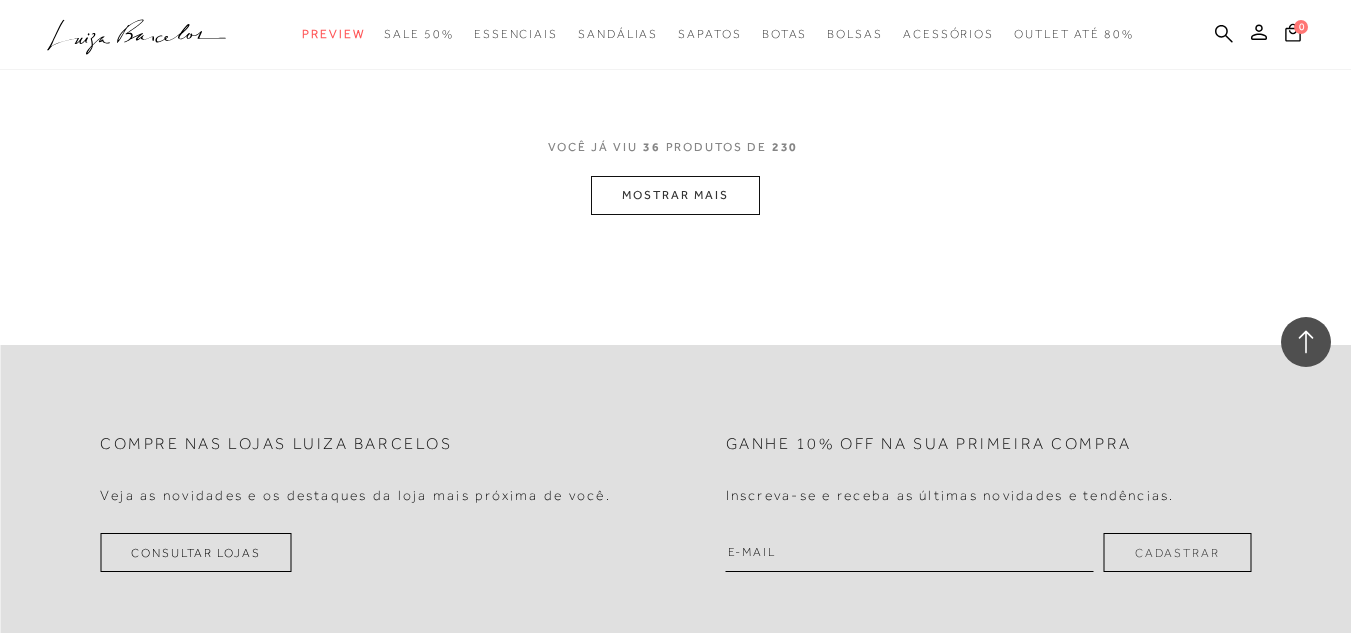 click on "MOSTRAR MAIS" at bounding box center (675, 195) 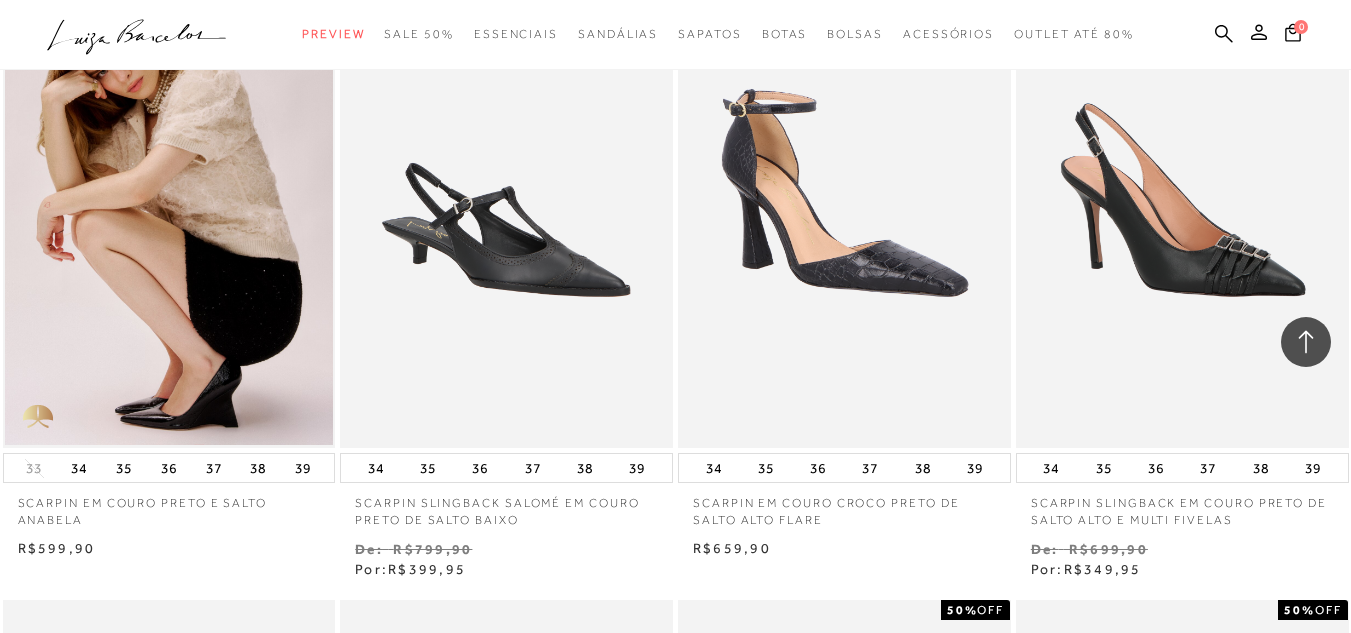 scroll, scrollTop: 6554, scrollLeft: 0, axis: vertical 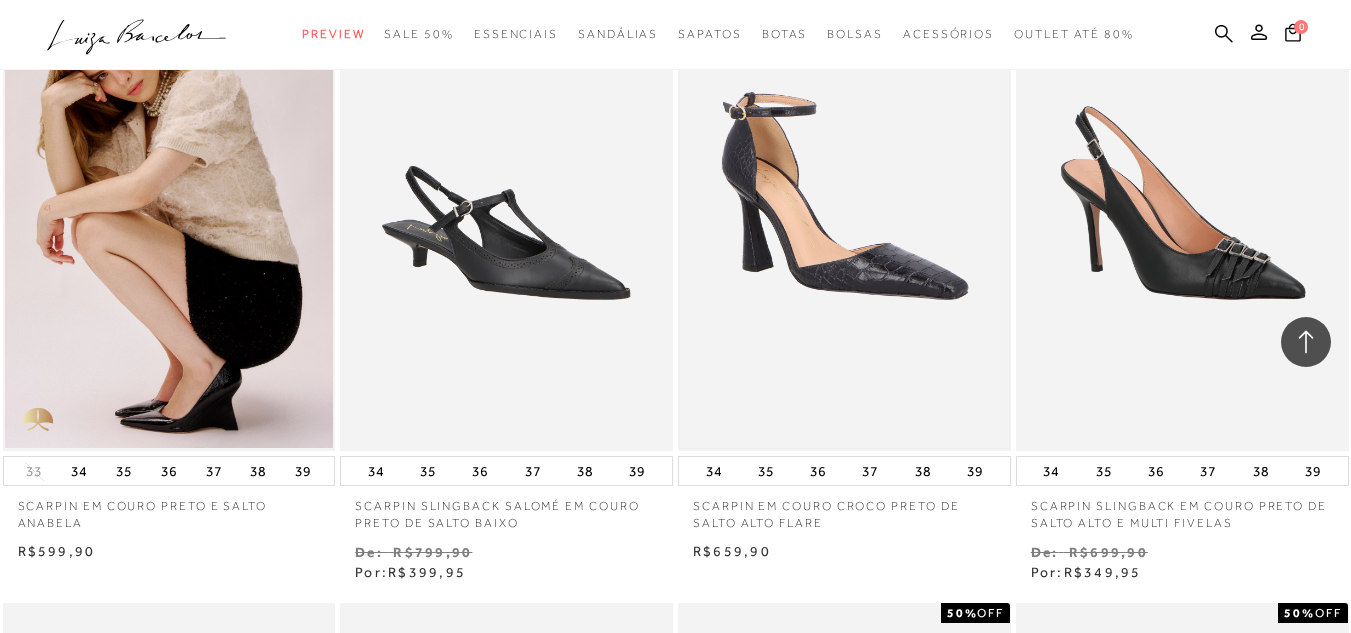 click at bounding box center [844, 201] 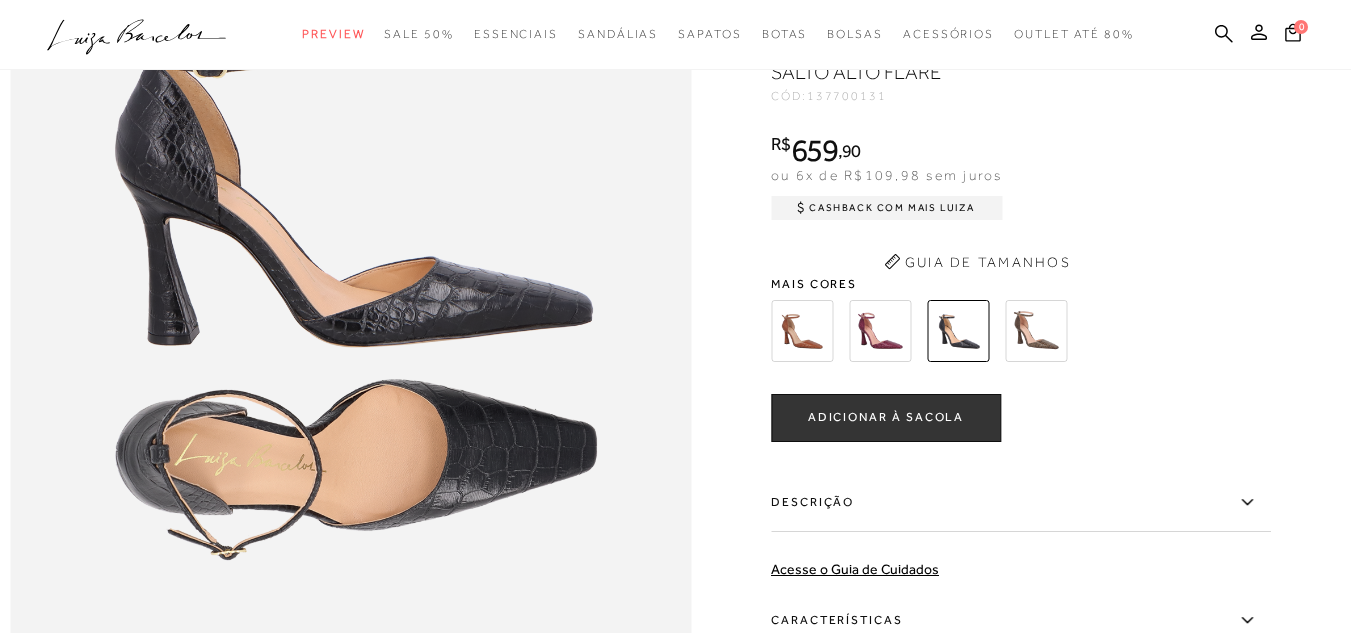 scroll, scrollTop: 0, scrollLeft: 0, axis: both 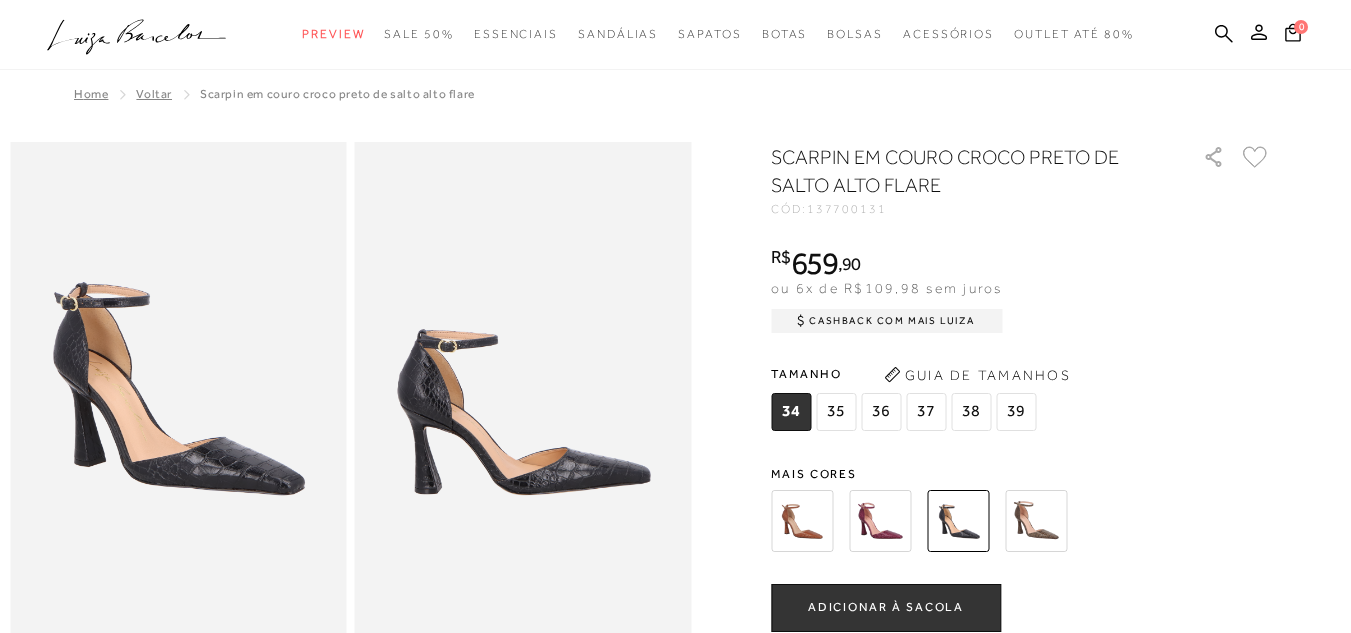 click at bounding box center [880, 521] 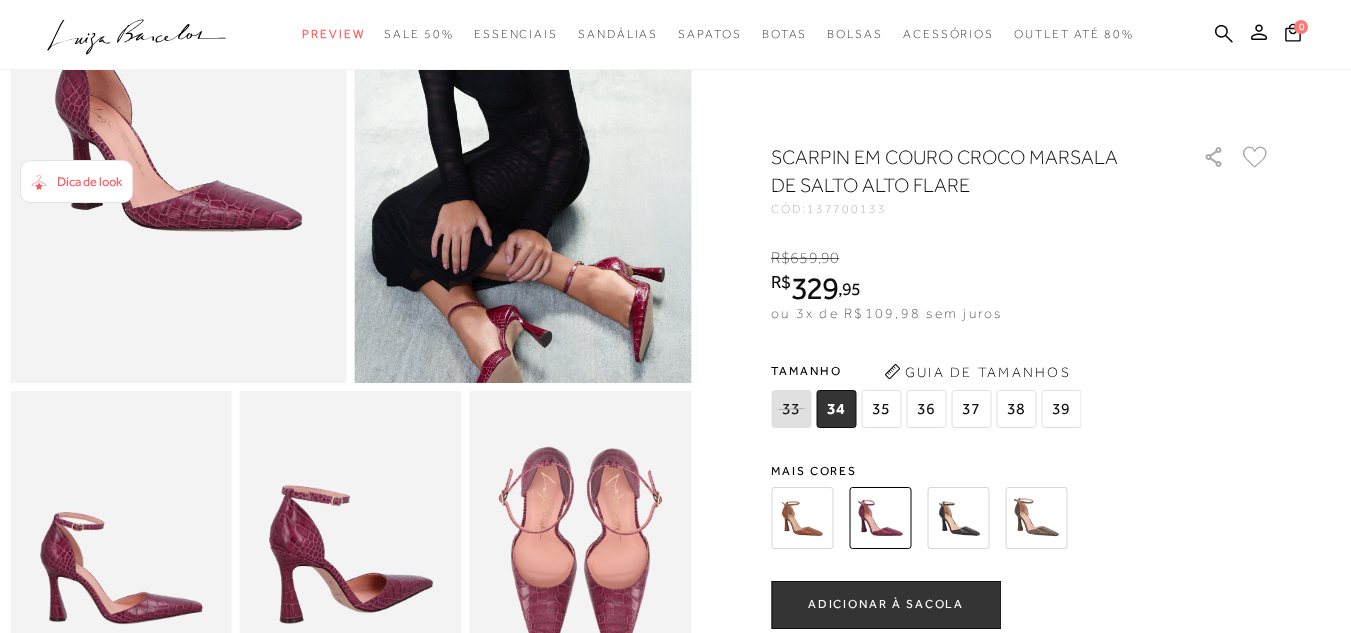 scroll, scrollTop: 300, scrollLeft: 0, axis: vertical 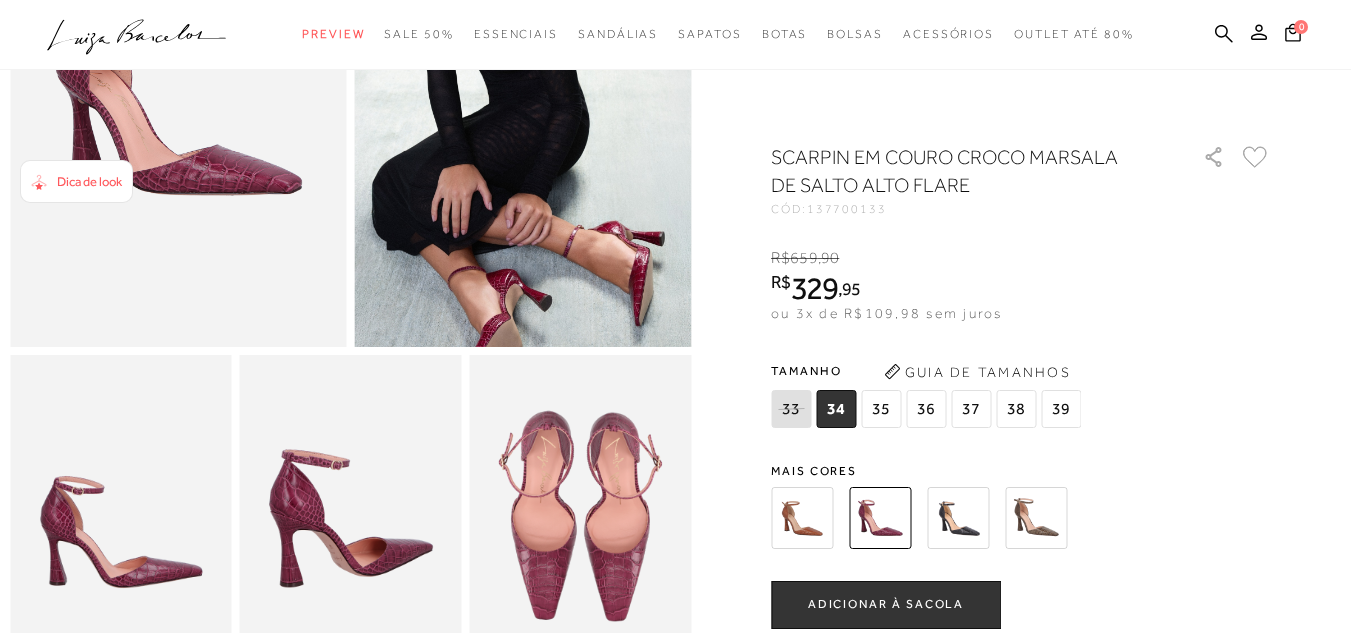 click on "37" at bounding box center (971, 409) 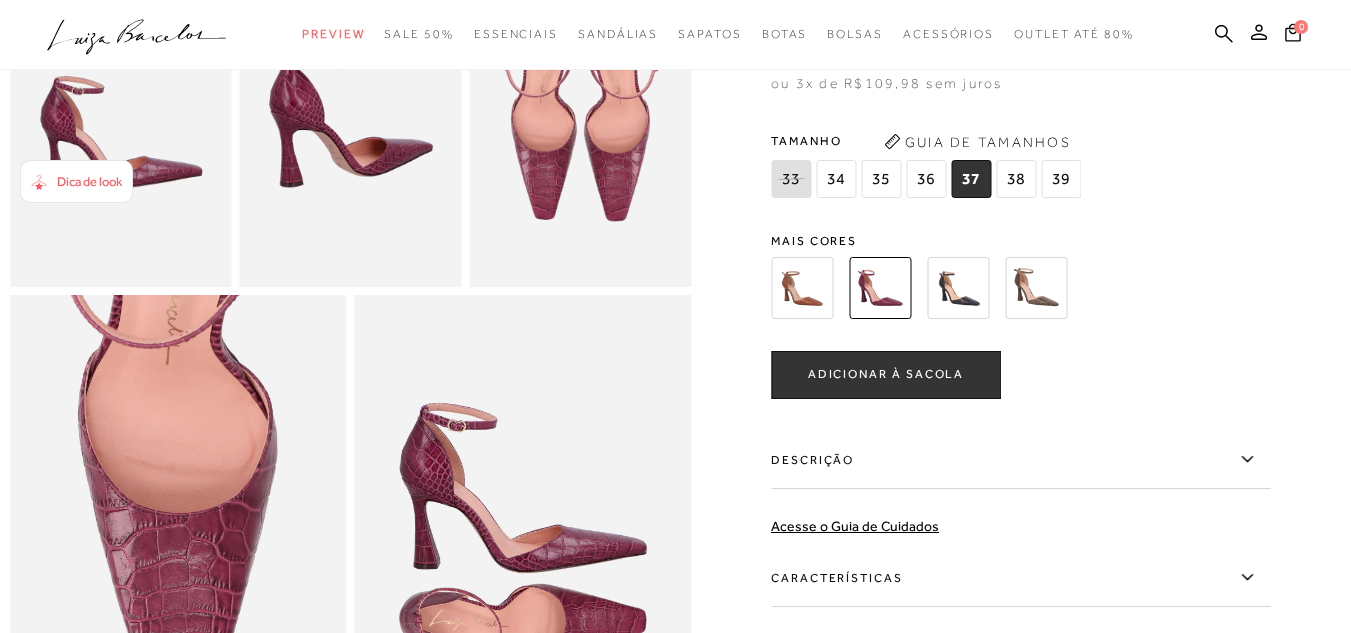 scroll, scrollTop: 1000, scrollLeft: 0, axis: vertical 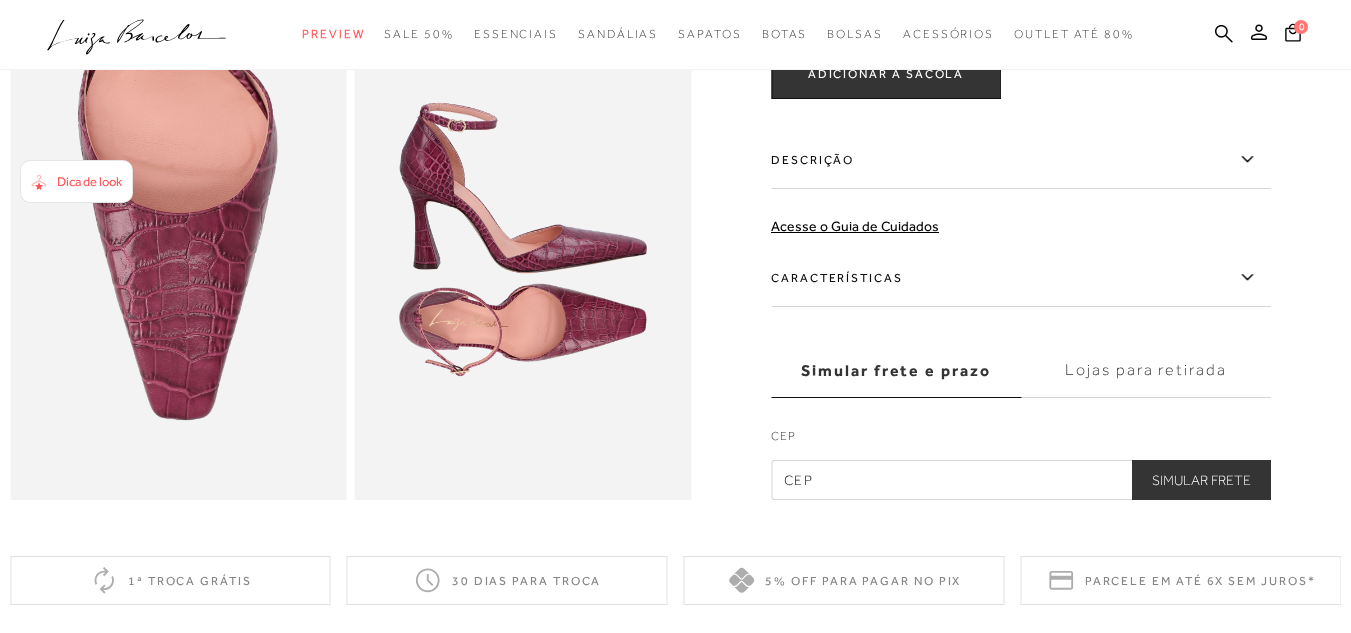 click 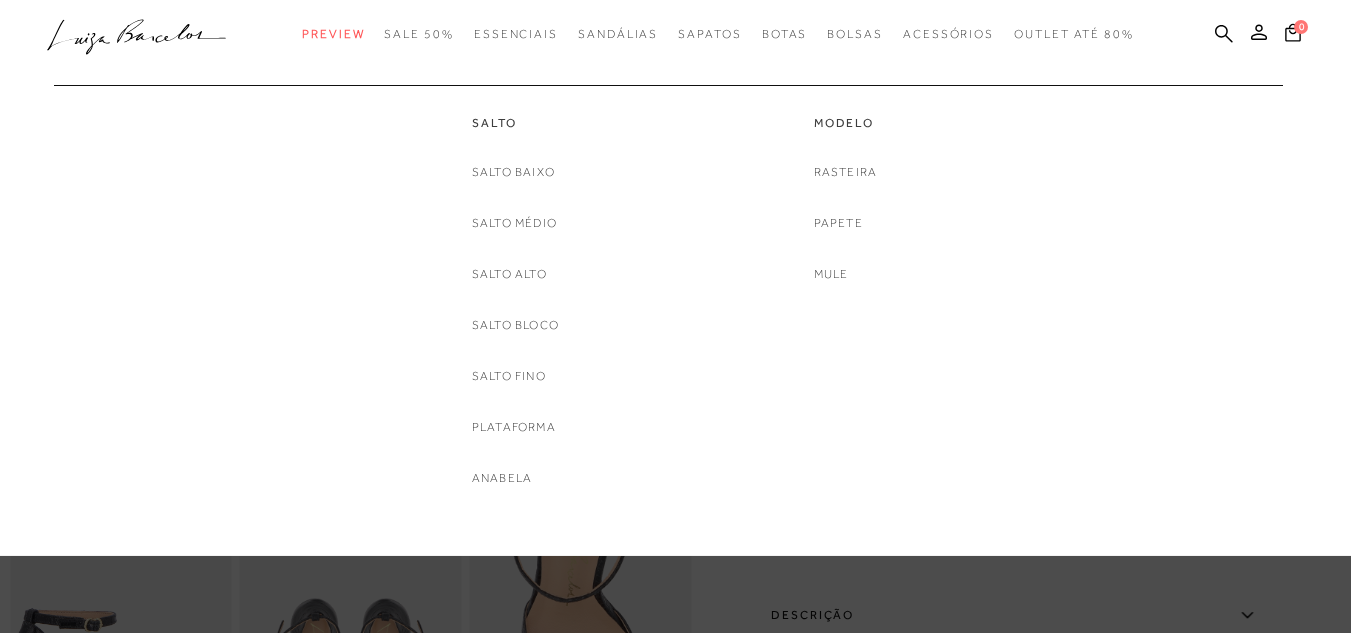scroll, scrollTop: 0, scrollLeft: 0, axis: both 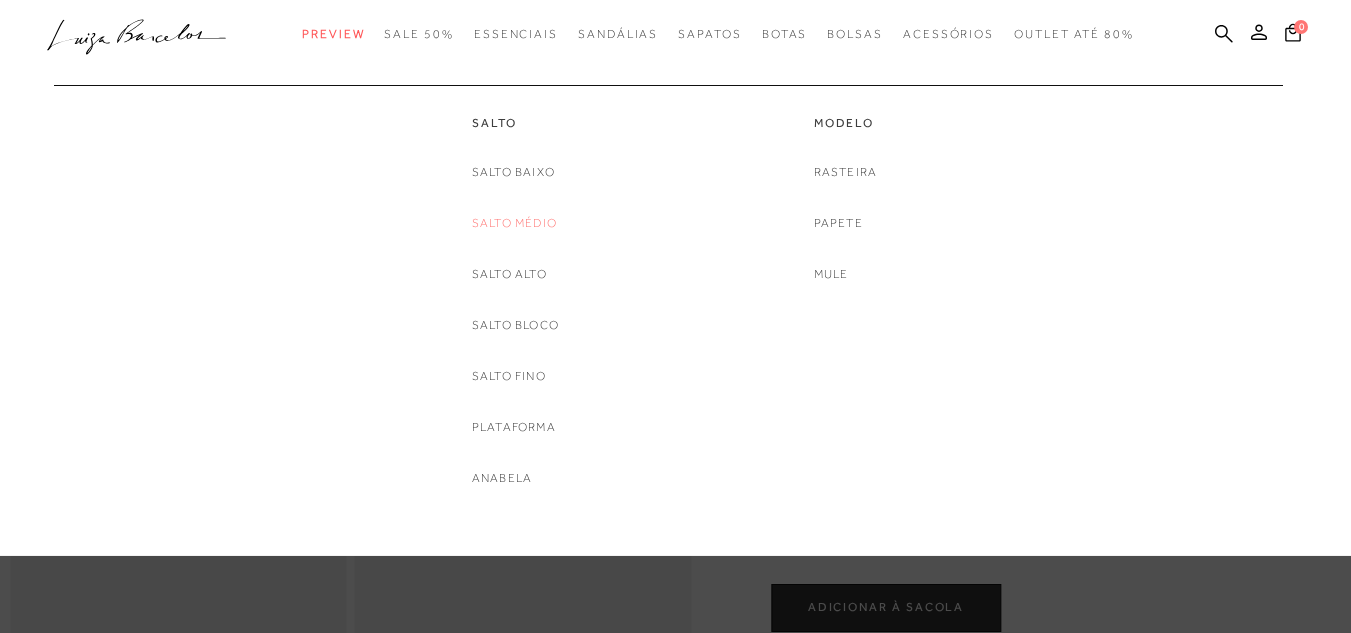 click on "Salto Médio" at bounding box center [514, 223] 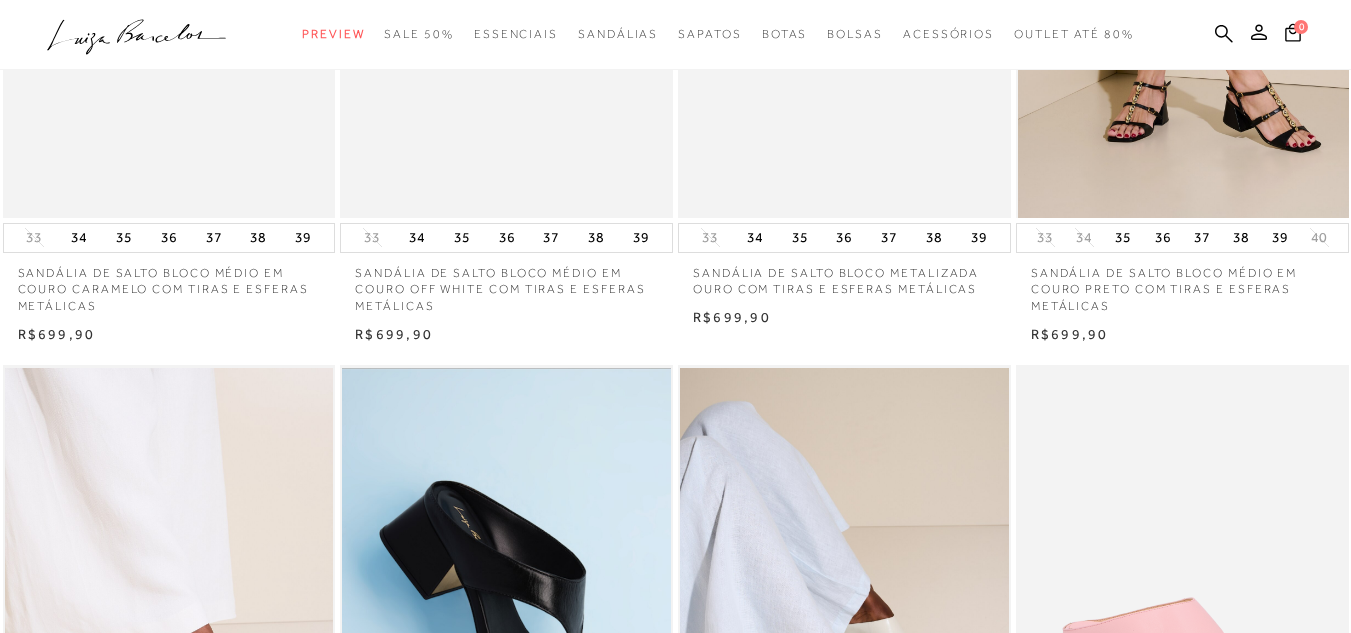 scroll, scrollTop: 0, scrollLeft: 0, axis: both 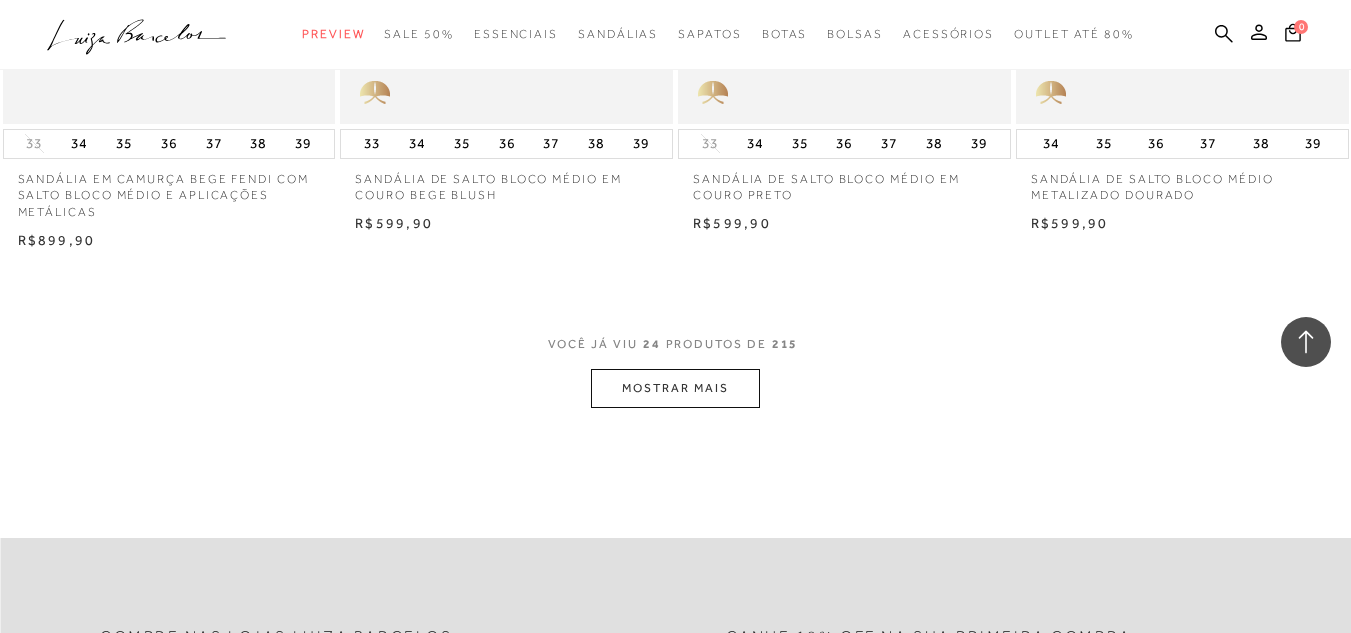 click on "MOSTRAR MAIS" at bounding box center [675, 388] 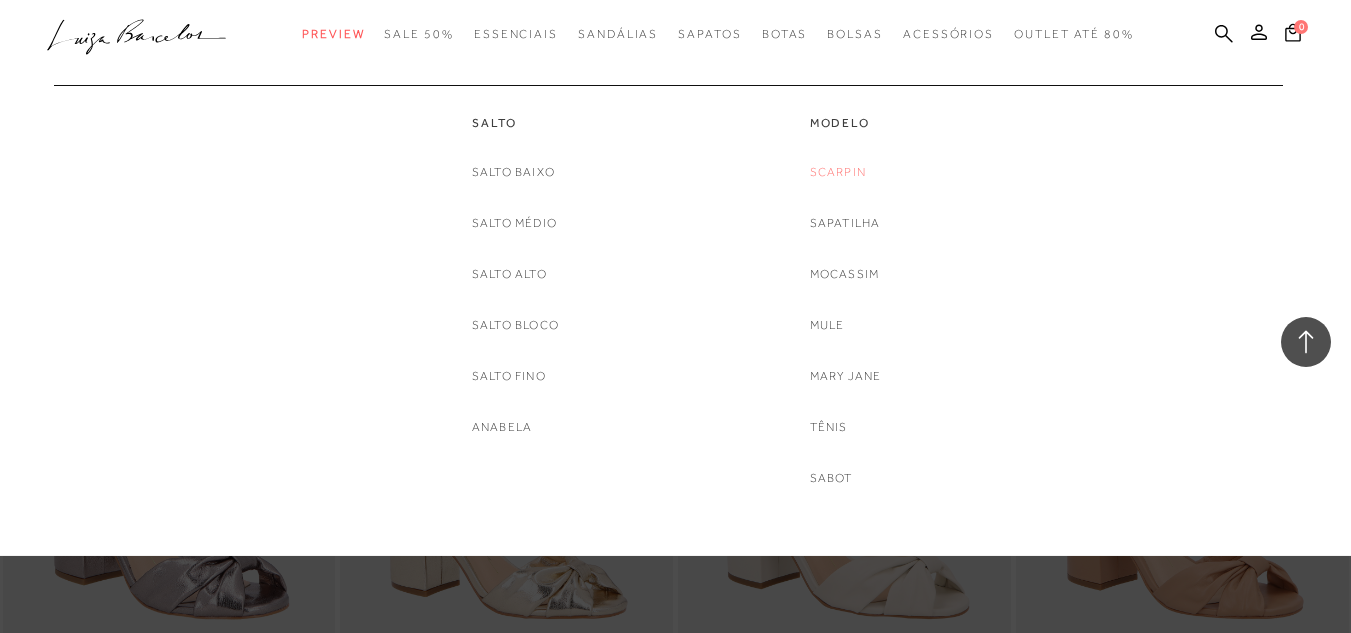 click on "Scarpin" at bounding box center [838, 172] 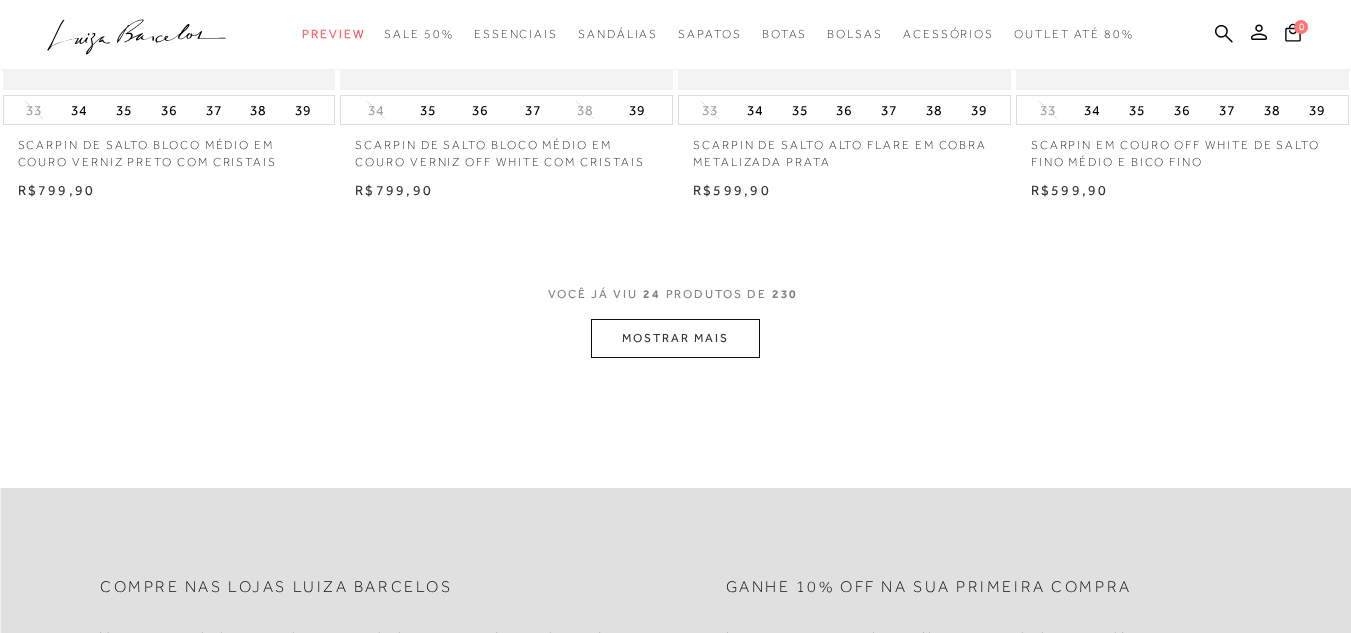 scroll, scrollTop: 0, scrollLeft: 0, axis: both 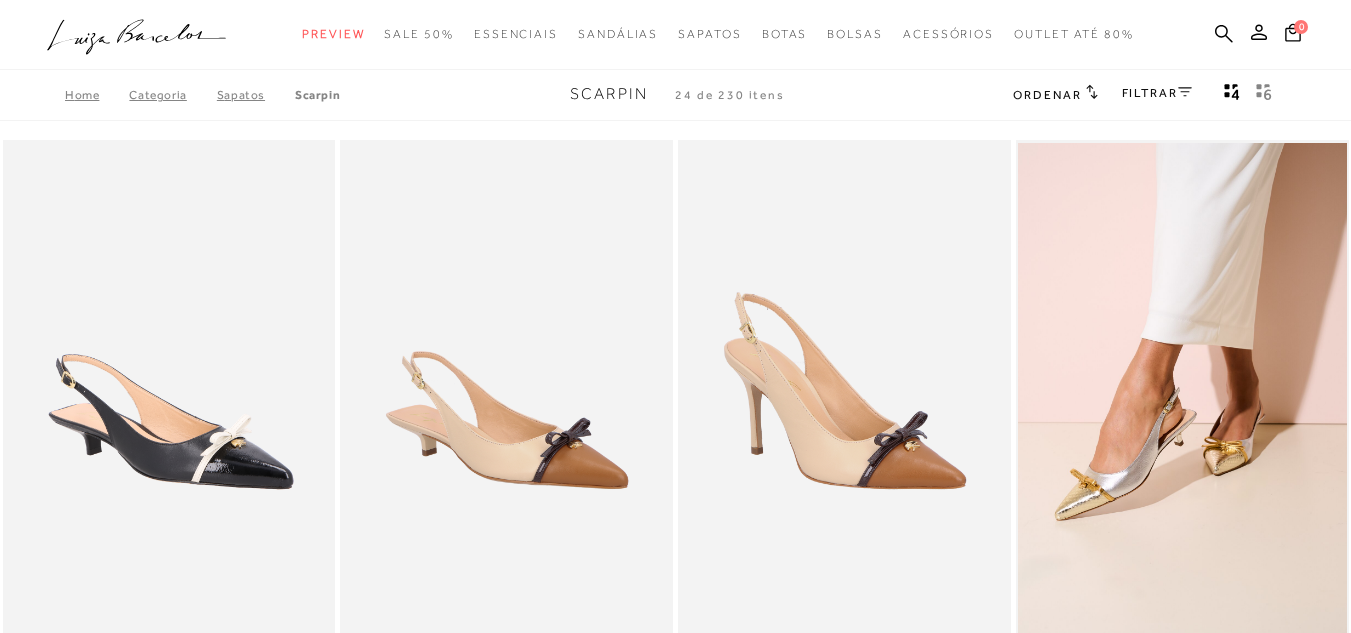 click on "FILTRAR" at bounding box center (1157, 93) 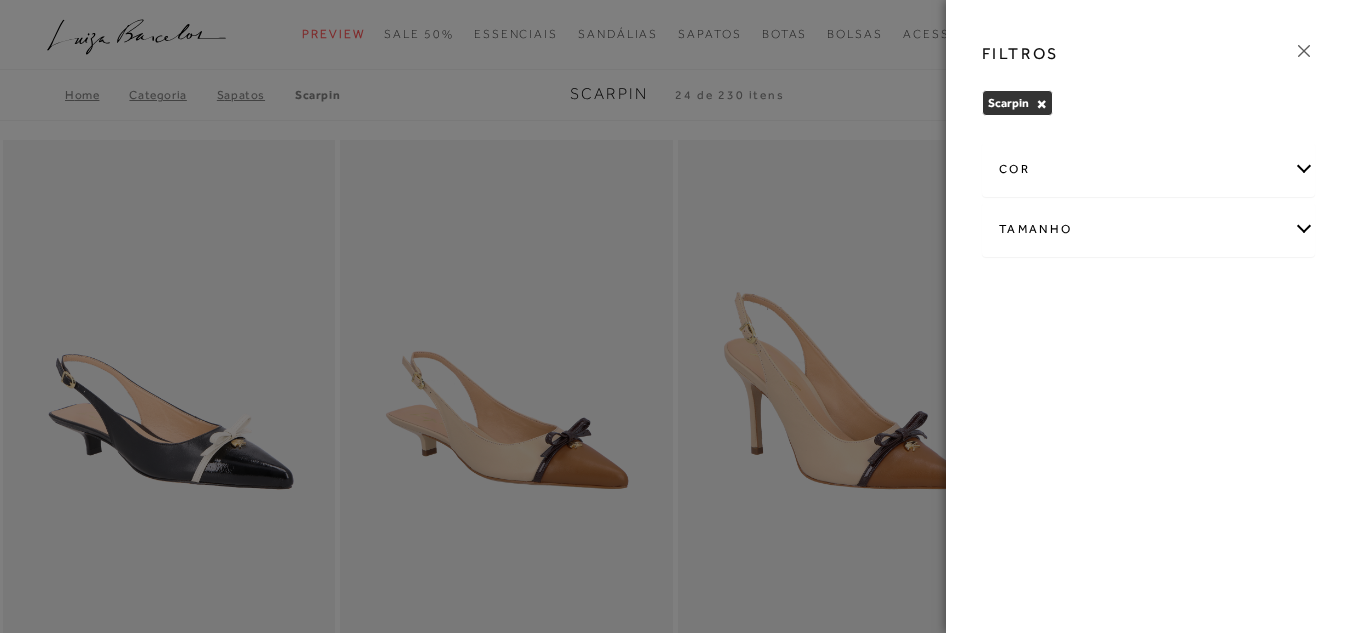 click on "cor" at bounding box center [1148, 169] 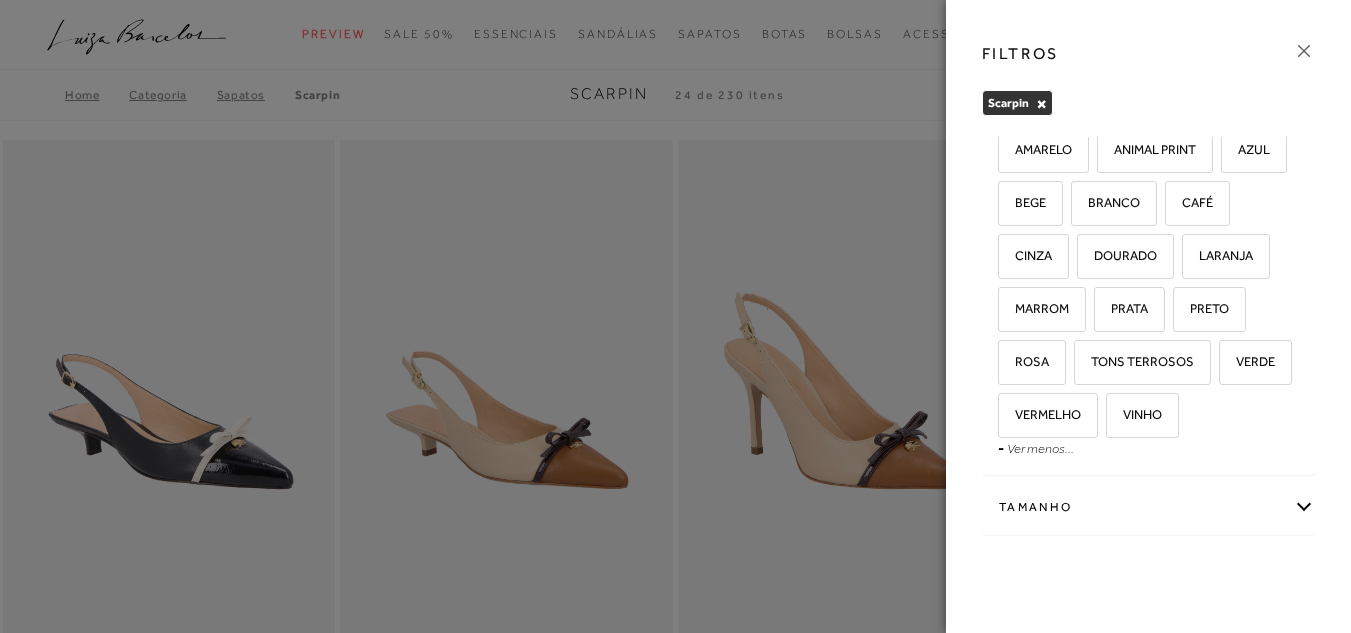 scroll, scrollTop: 137, scrollLeft: 0, axis: vertical 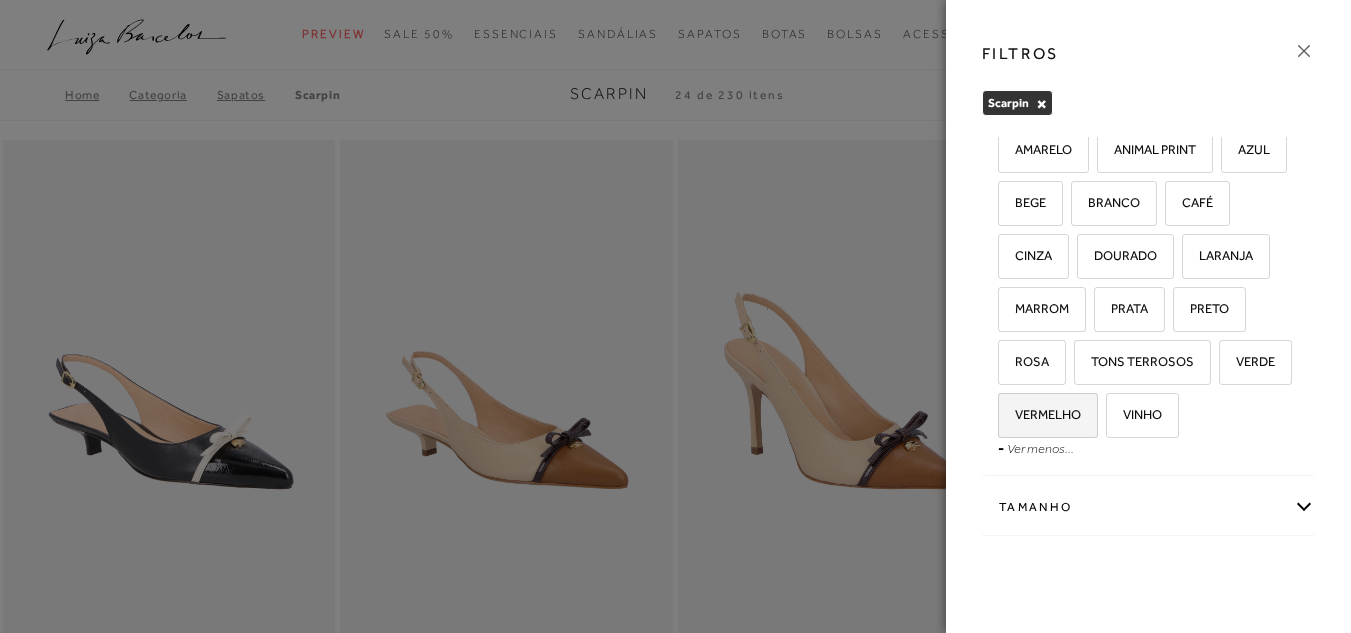 click on "VERMELHO" at bounding box center (1040, 414) 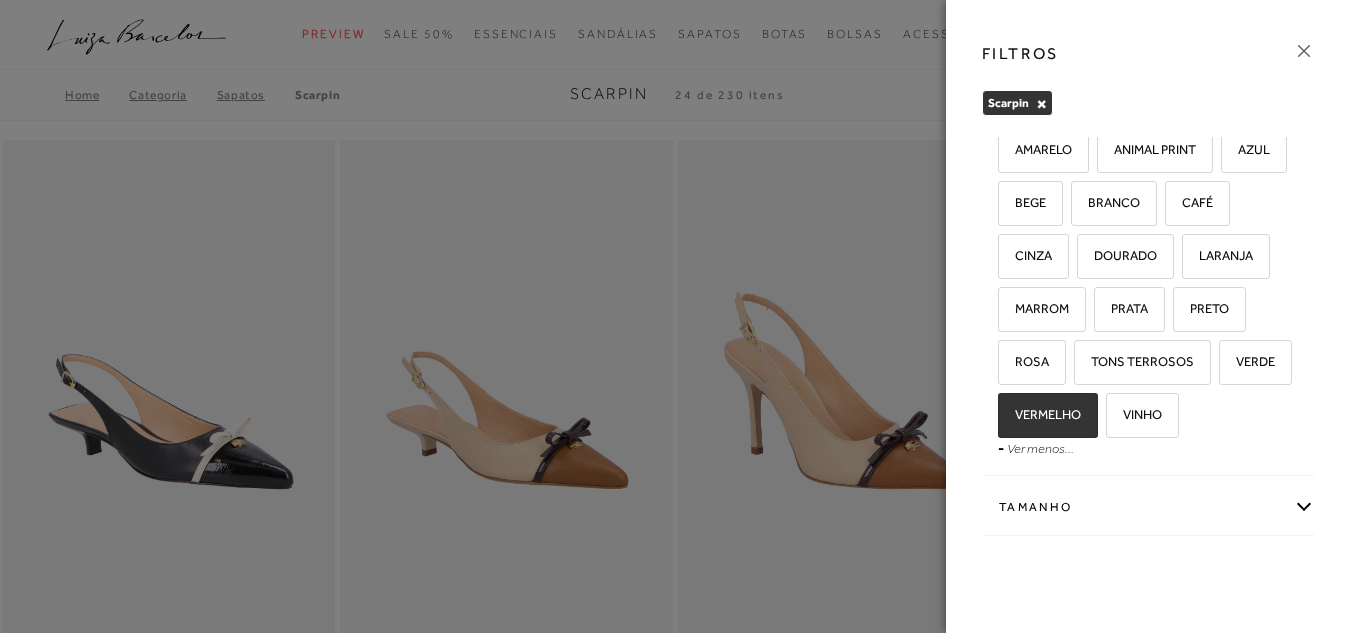 checkbox on "true" 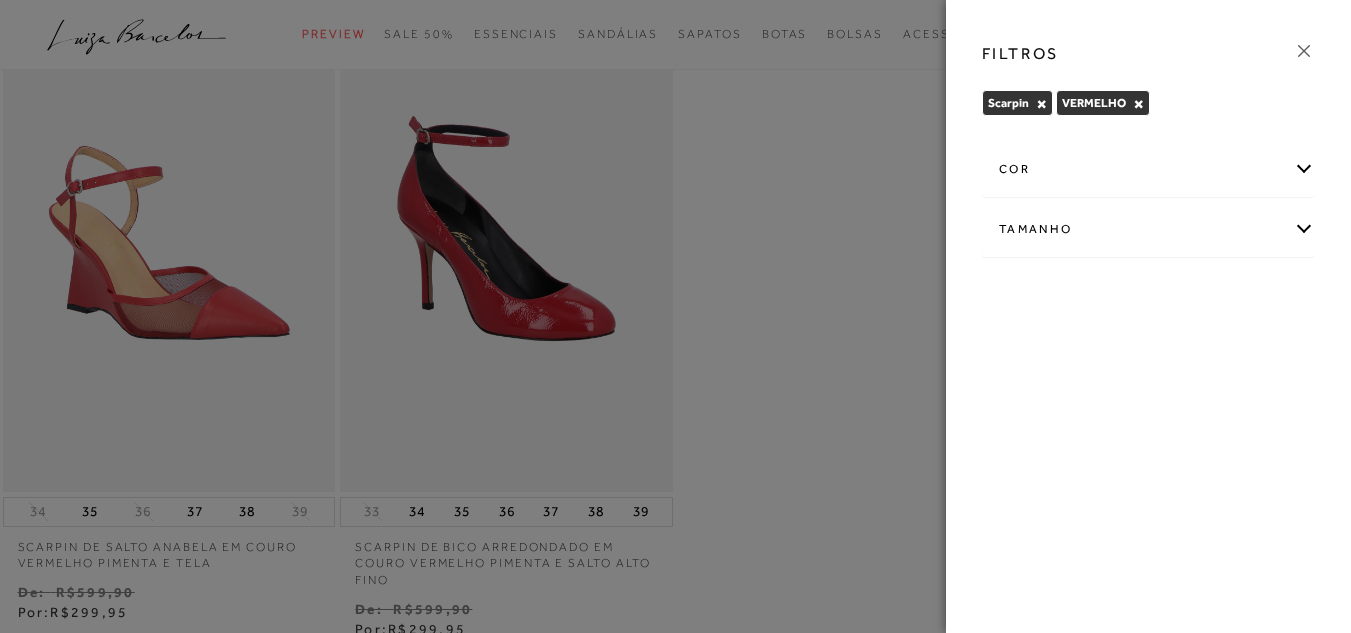 scroll, scrollTop: 200, scrollLeft: 0, axis: vertical 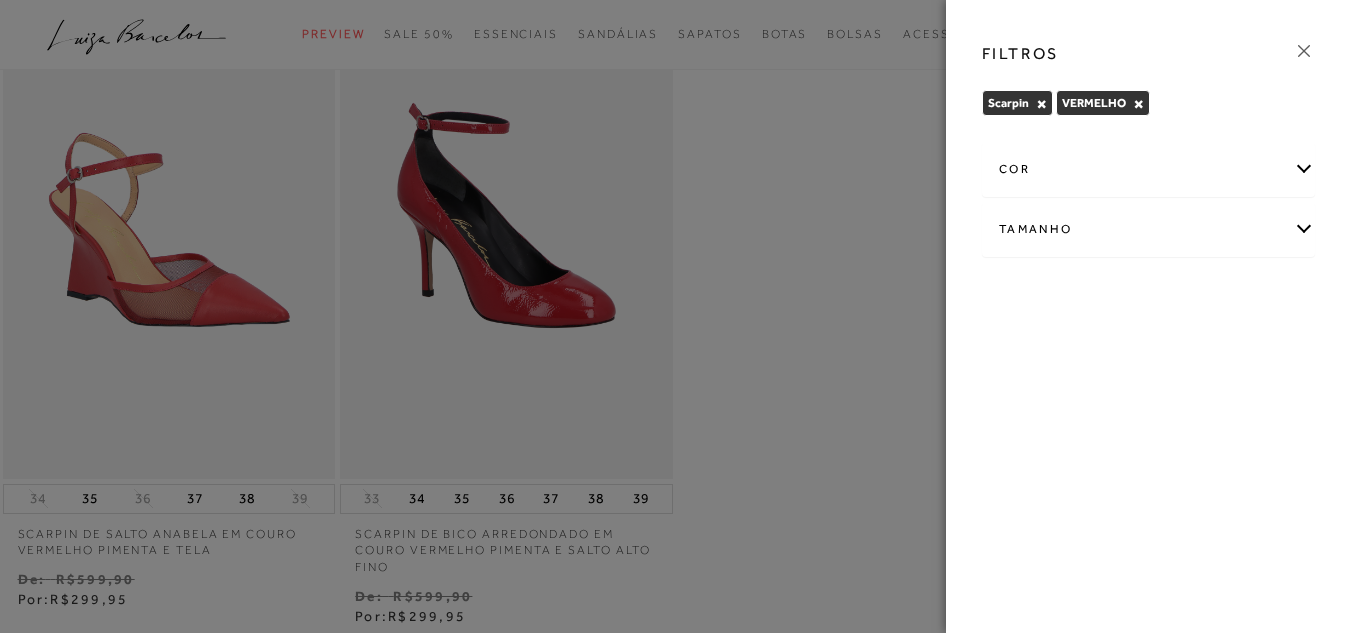 click at bounding box center (675, 316) 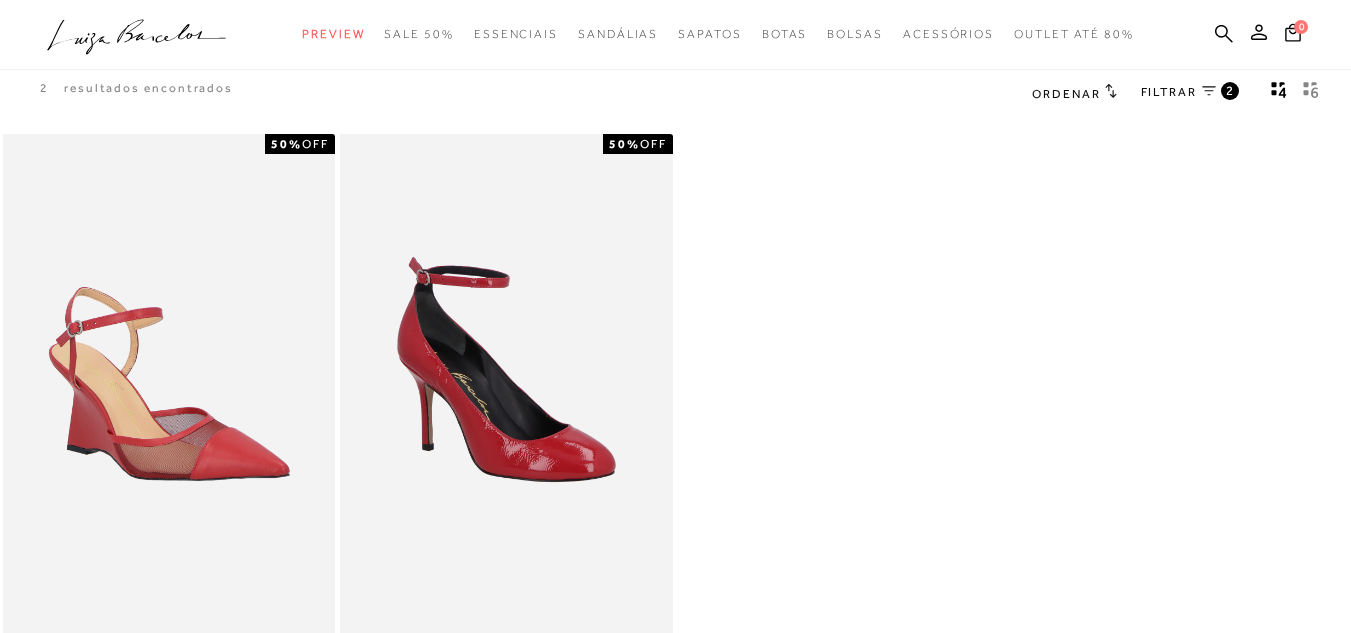 scroll, scrollTop: 0, scrollLeft: 0, axis: both 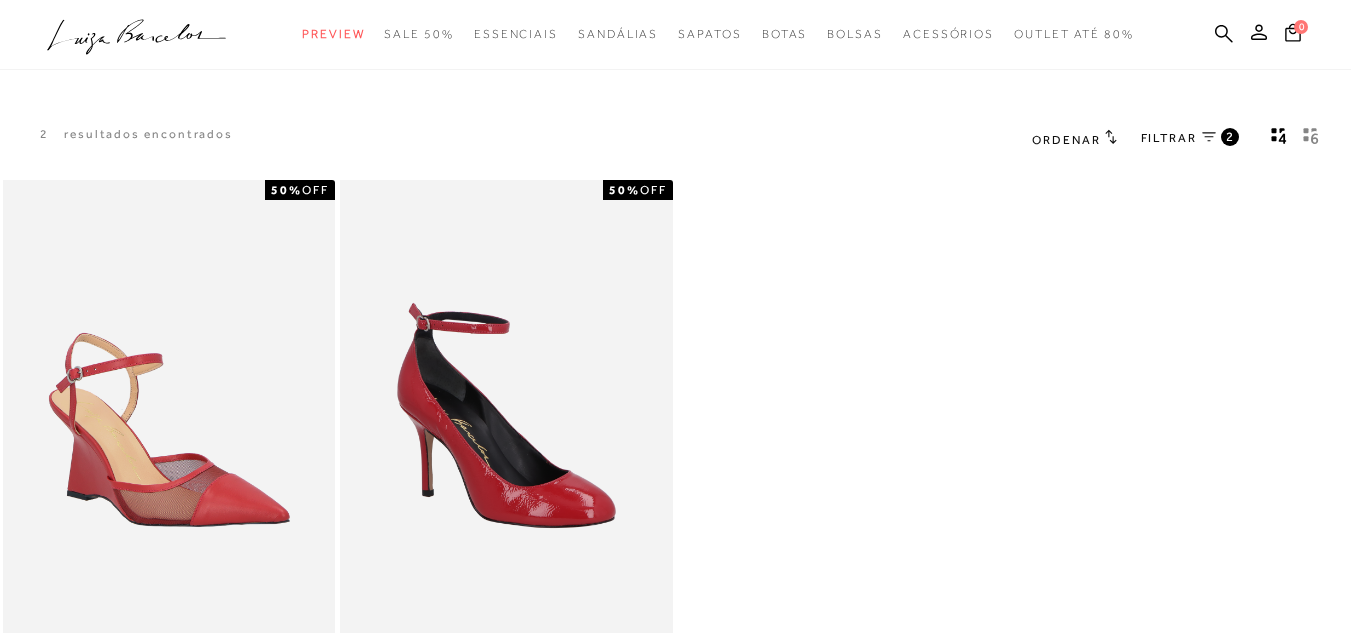 click on "FILTRAR" at bounding box center [1169, 138] 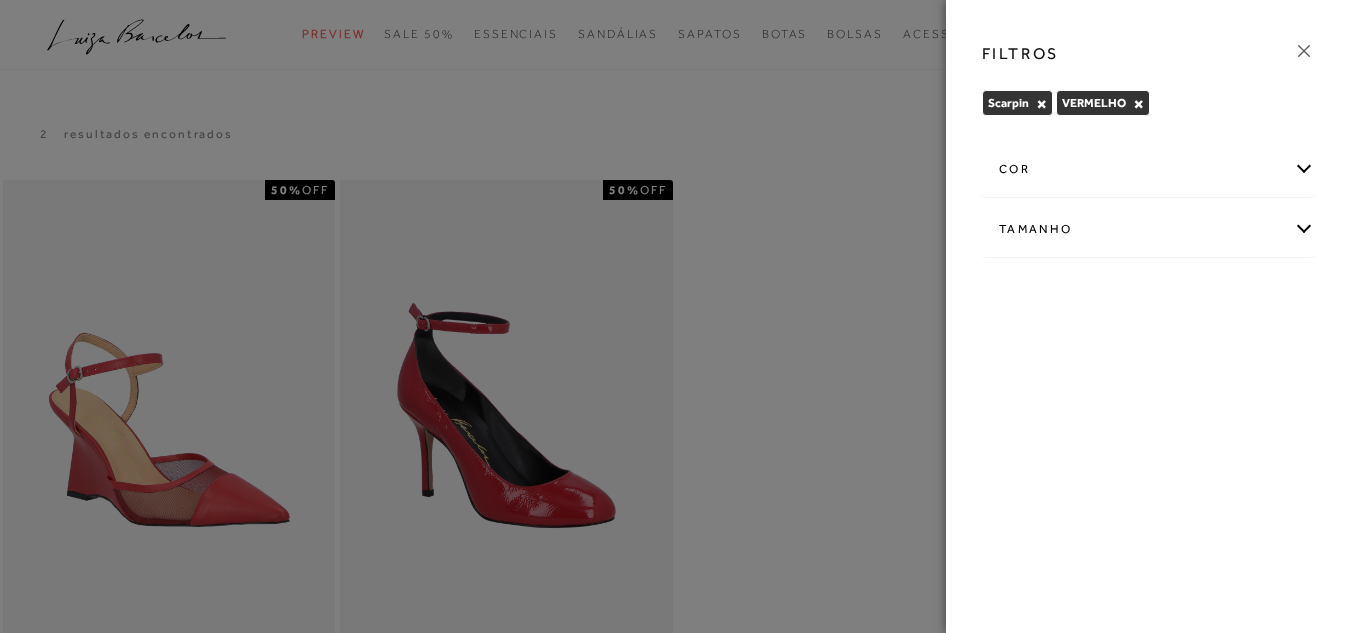 click on "cor" at bounding box center (1148, 169) 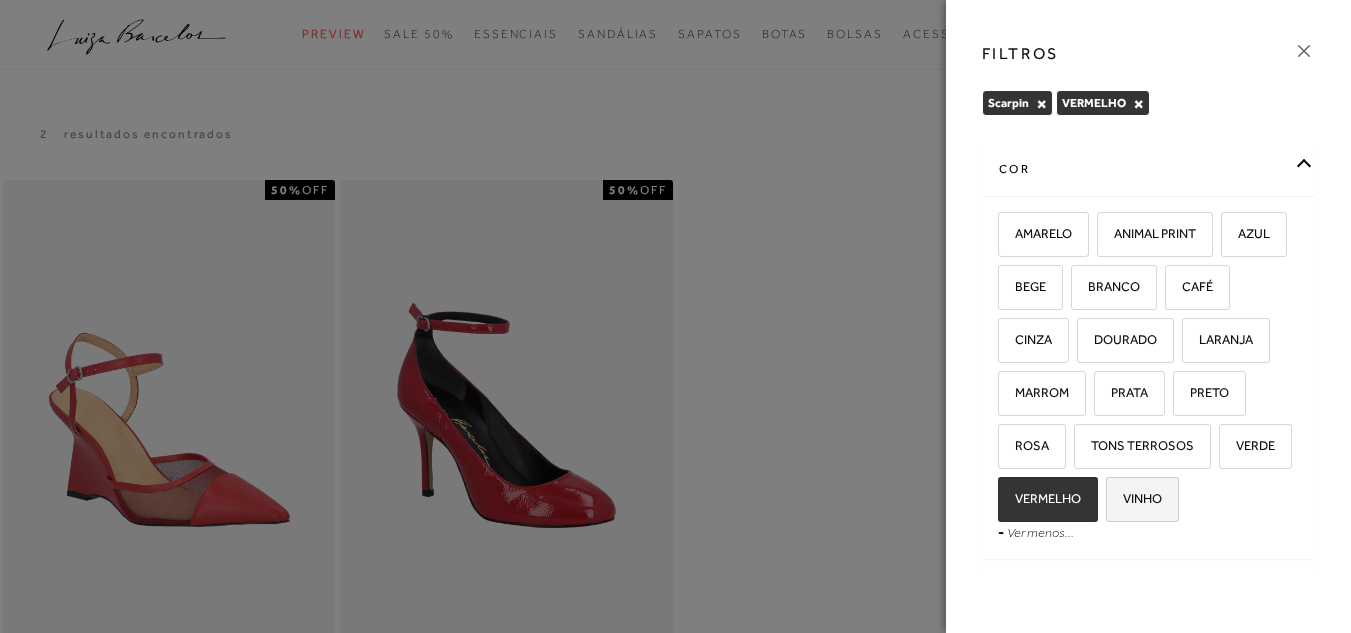 click on "VINHO" at bounding box center [1142, 499] 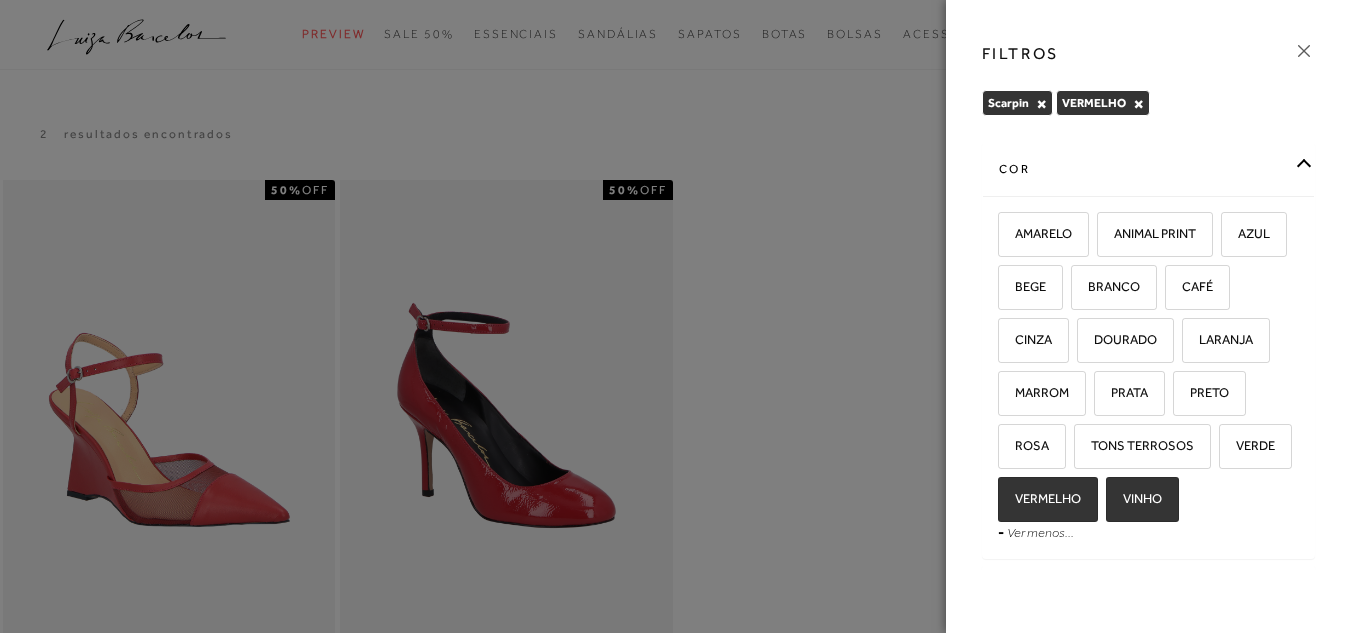checkbox on "true" 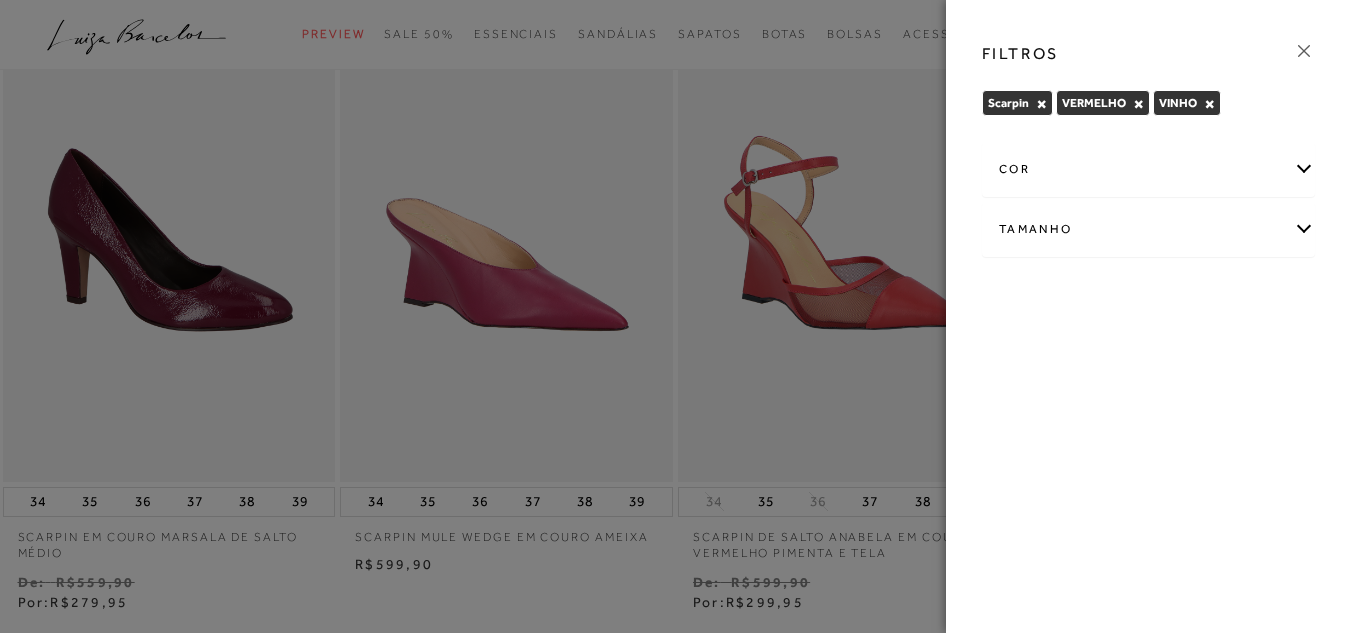 scroll, scrollTop: 200, scrollLeft: 0, axis: vertical 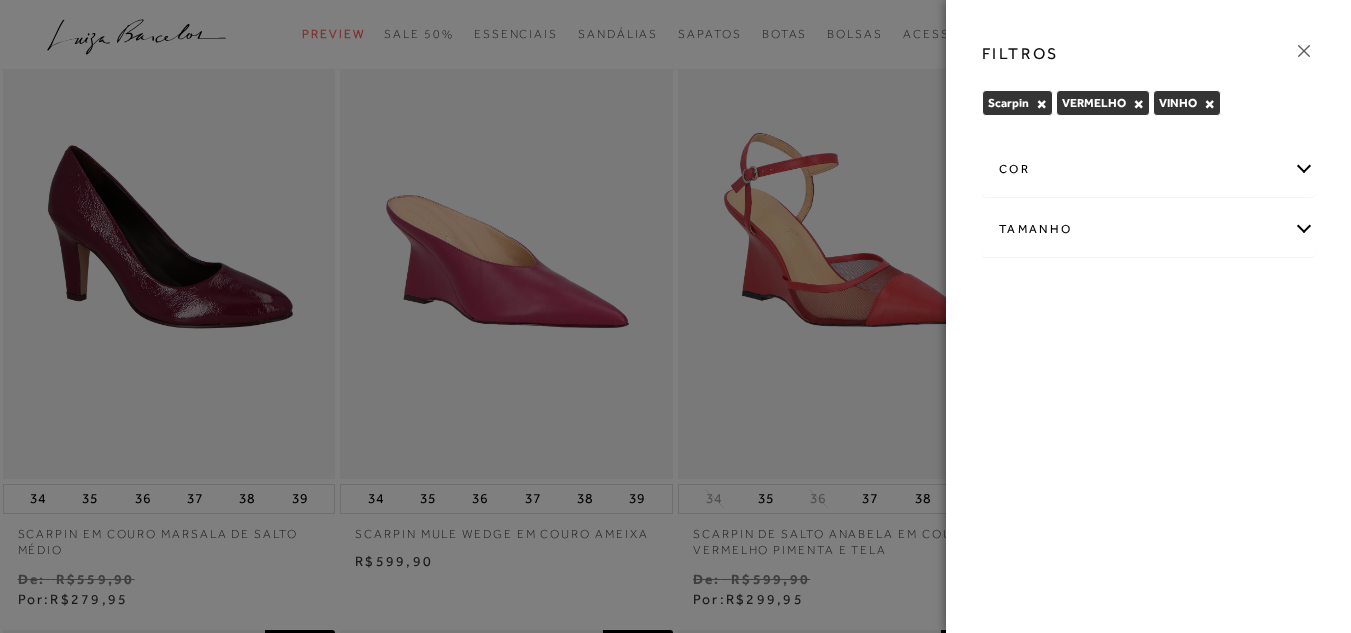 click at bounding box center (675, 316) 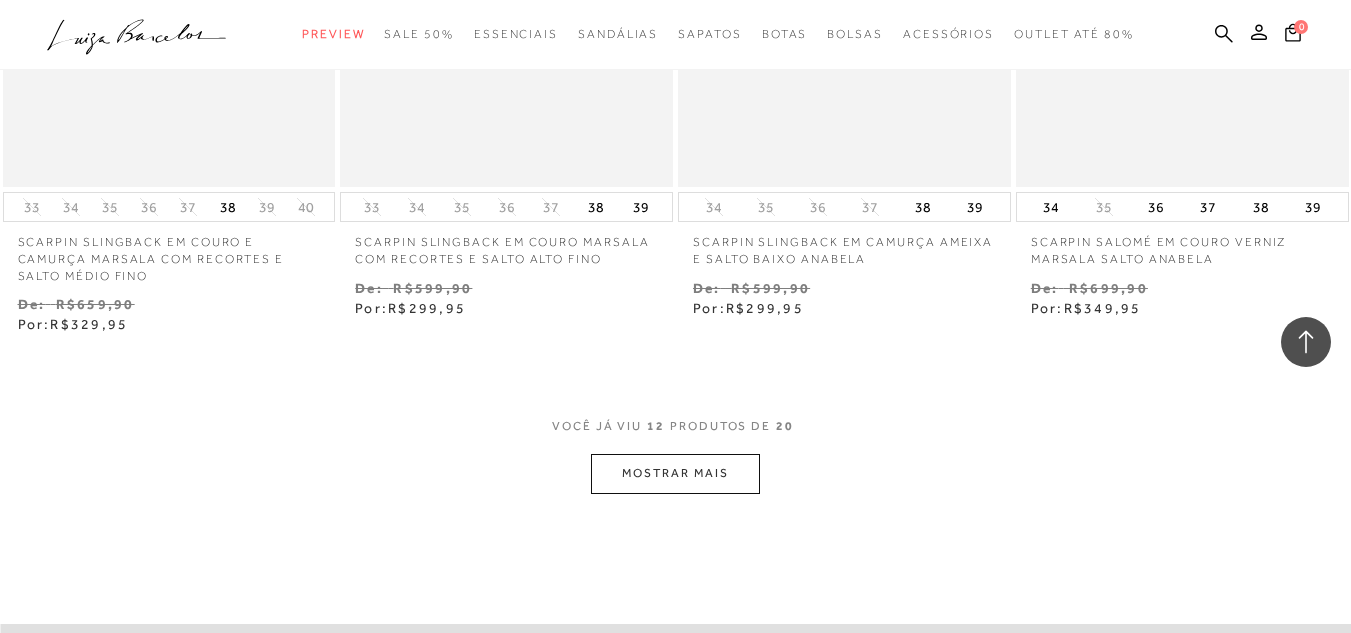 scroll, scrollTop: 1800, scrollLeft: 0, axis: vertical 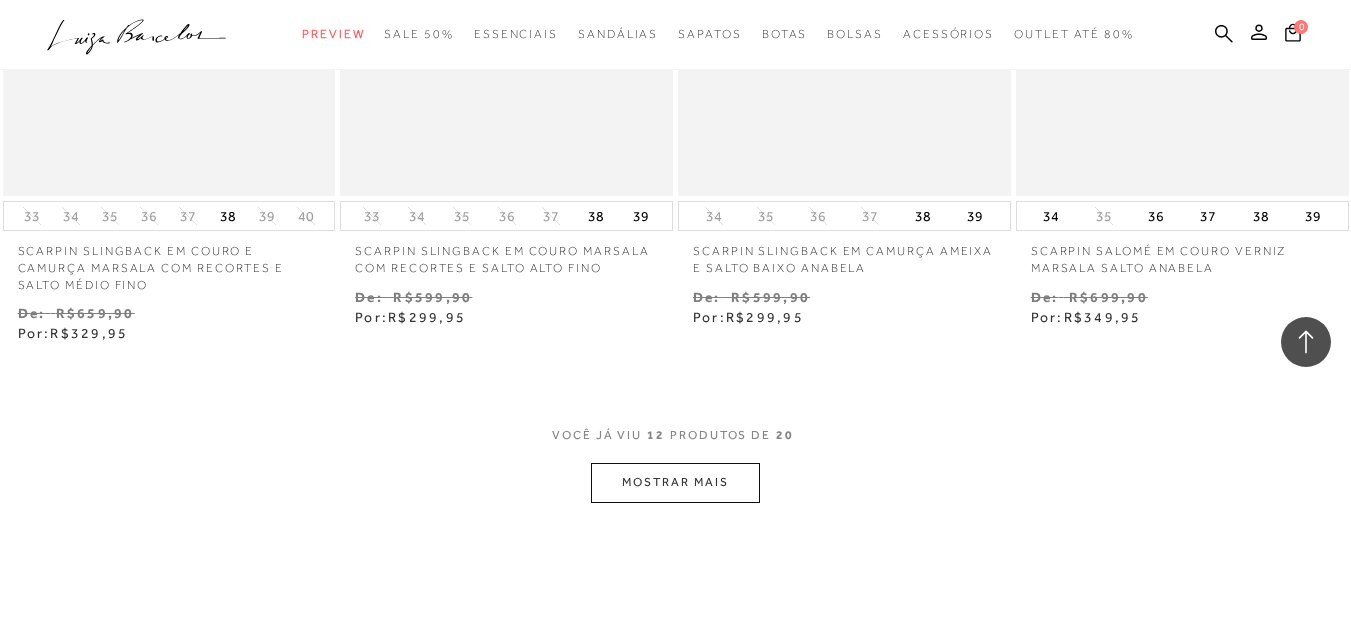 click on "MOSTRAR MAIS" at bounding box center [675, 482] 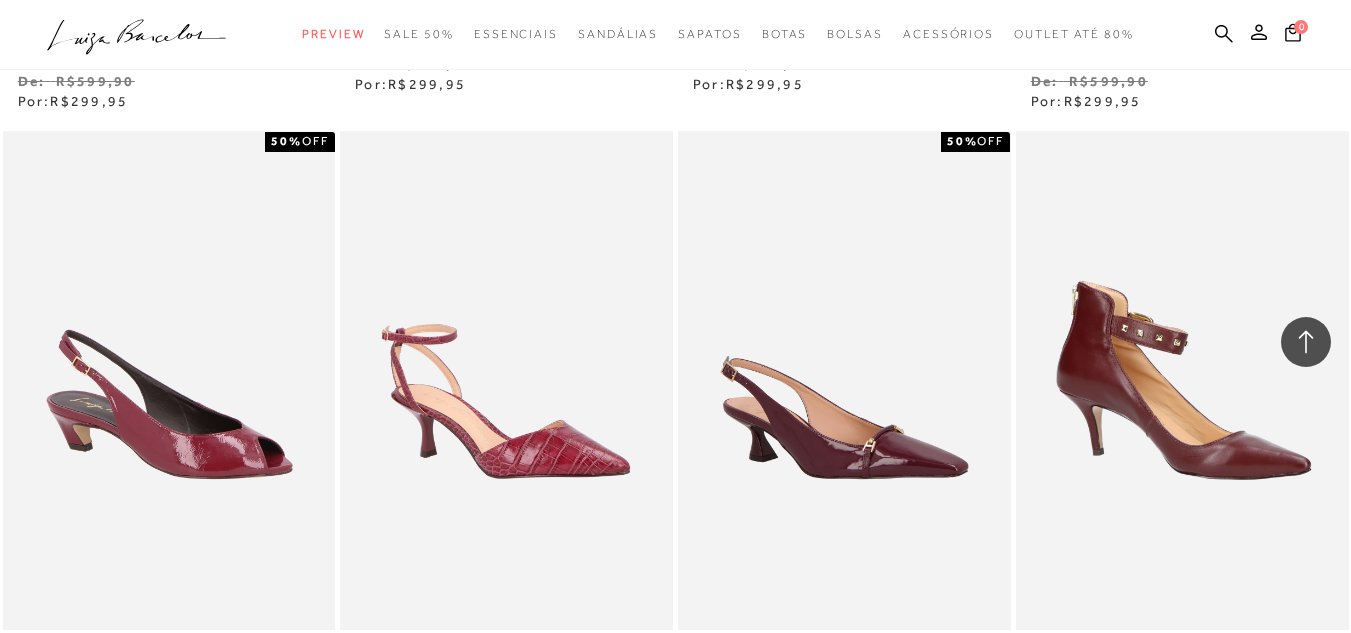 scroll, scrollTop: 2800, scrollLeft: 0, axis: vertical 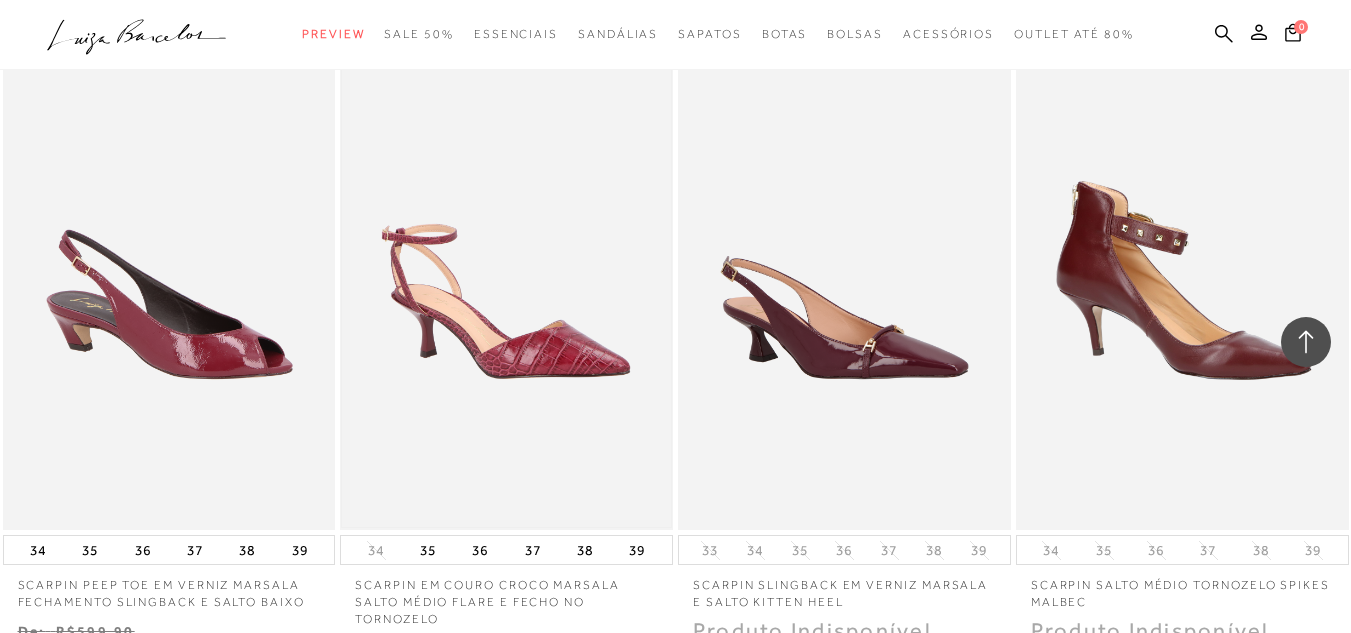 click at bounding box center (506, 280) 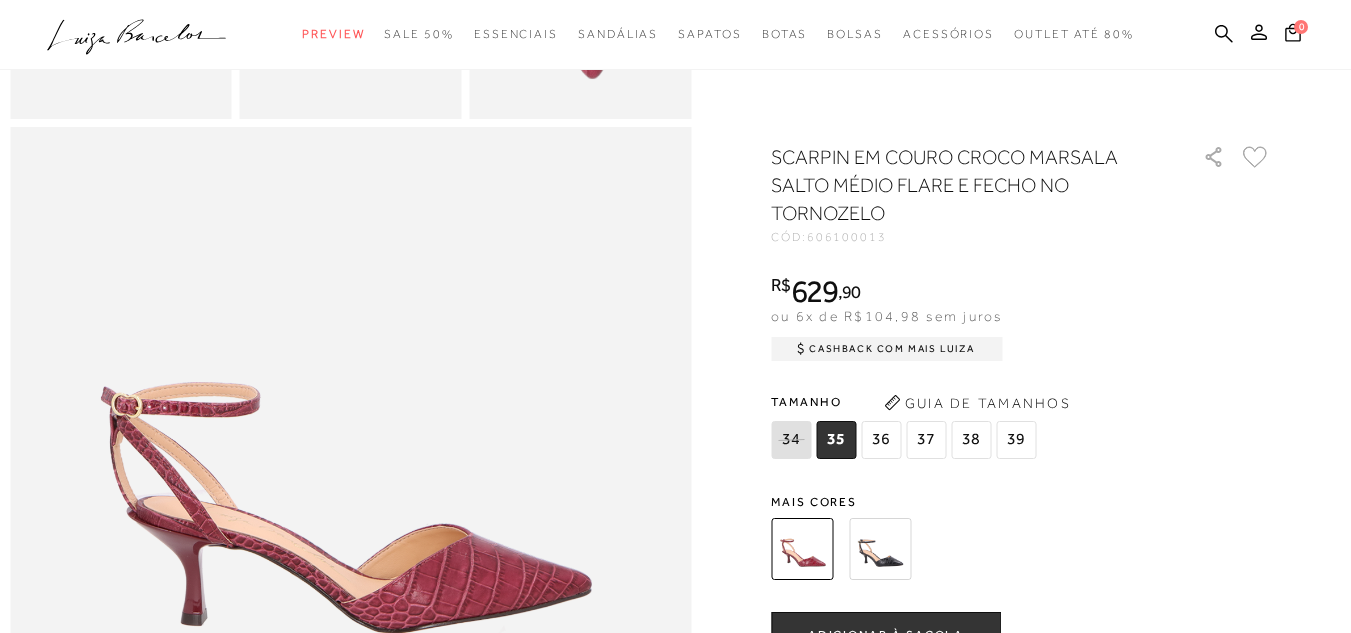 scroll, scrollTop: 1100, scrollLeft: 0, axis: vertical 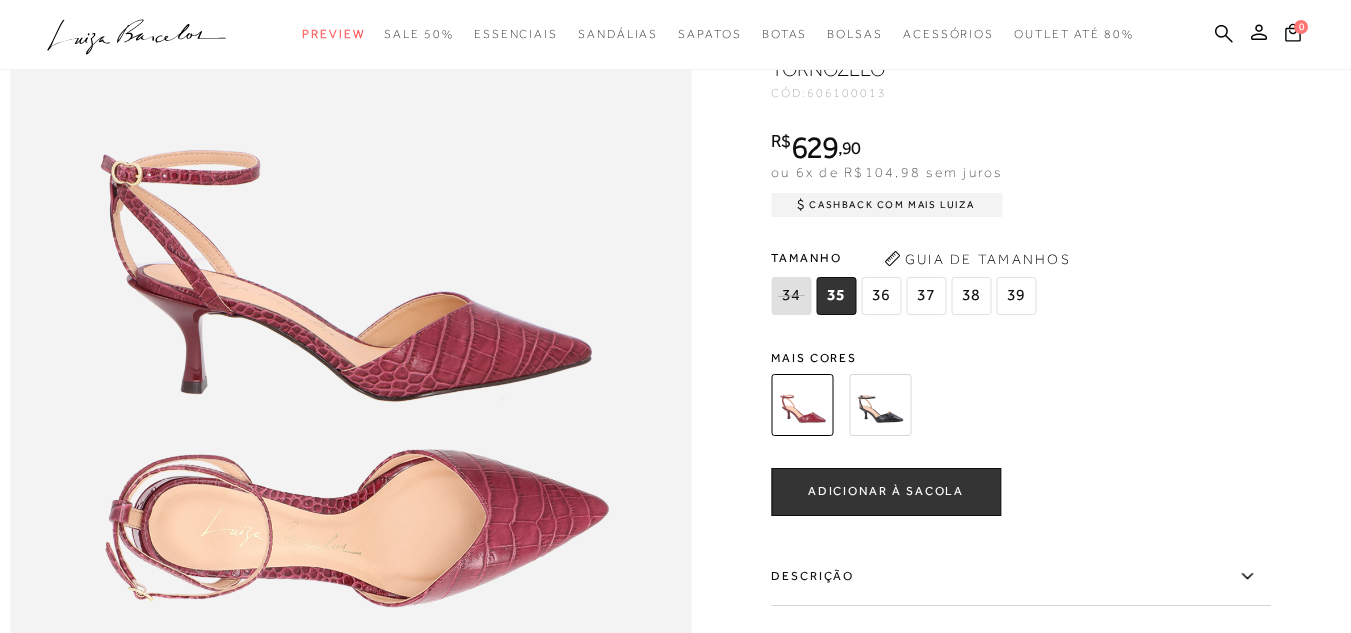 click on "37" at bounding box center (926, 296) 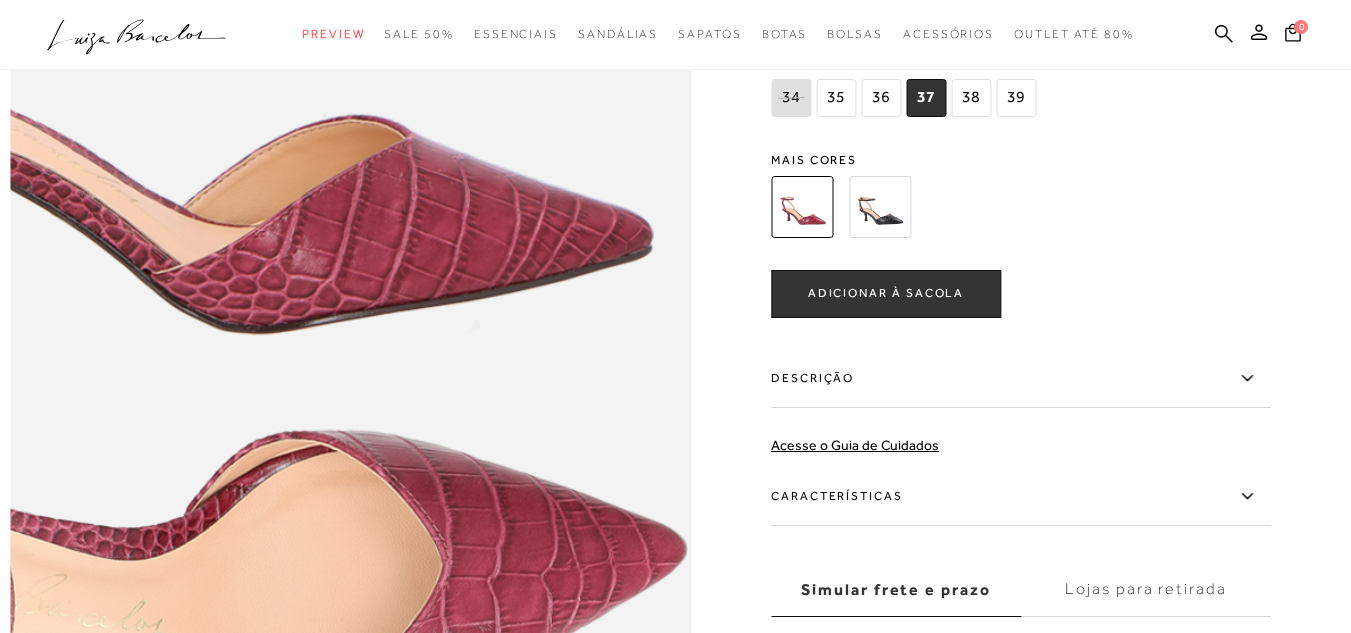 scroll, scrollTop: 1300, scrollLeft: 0, axis: vertical 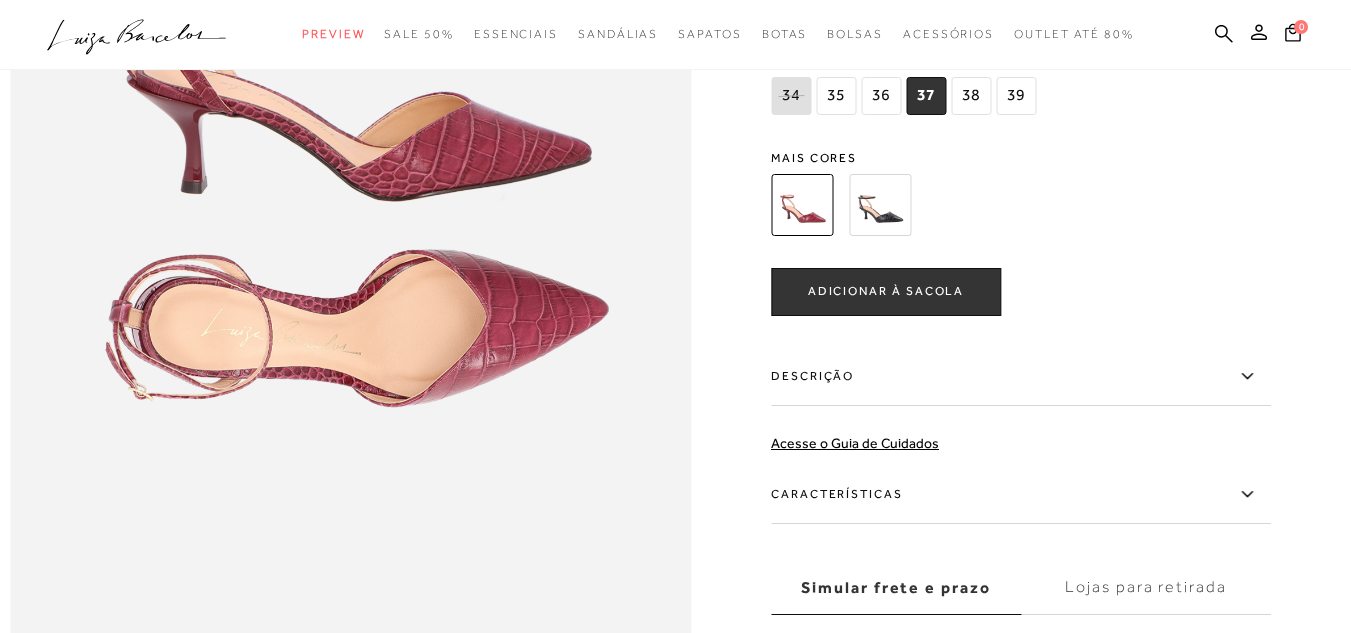 click at bounding box center (880, 205) 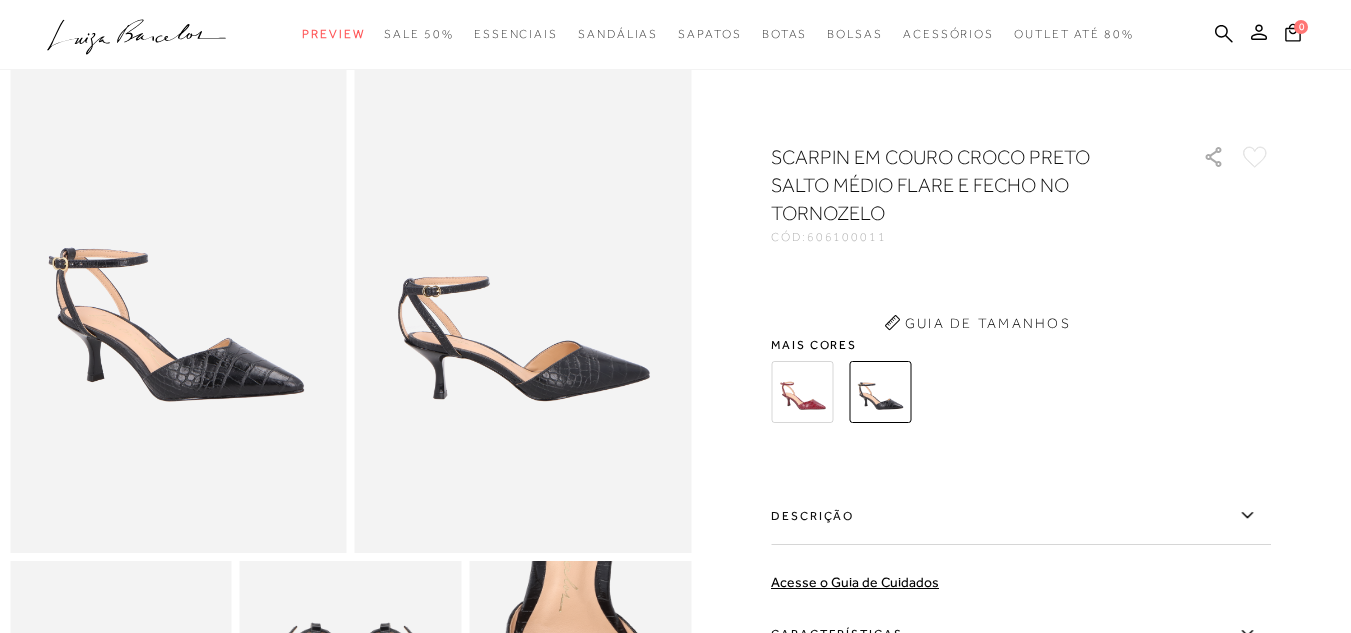 scroll, scrollTop: 0, scrollLeft: 0, axis: both 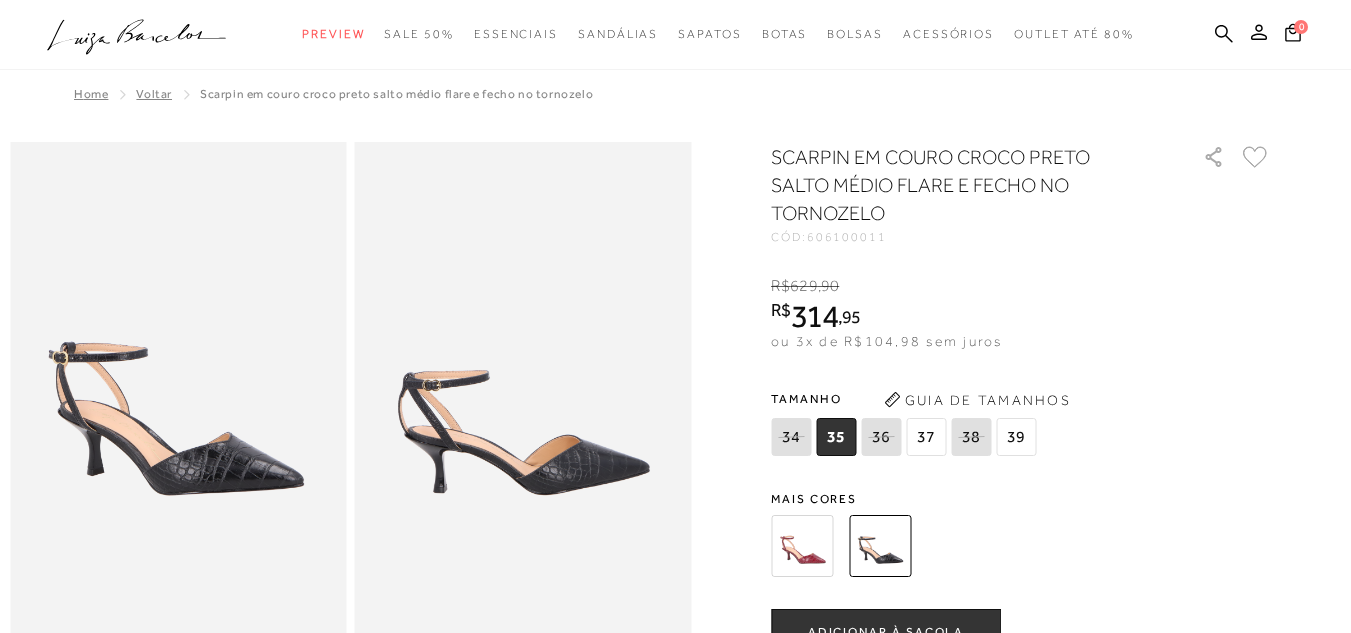 click at bounding box center [802, 546] 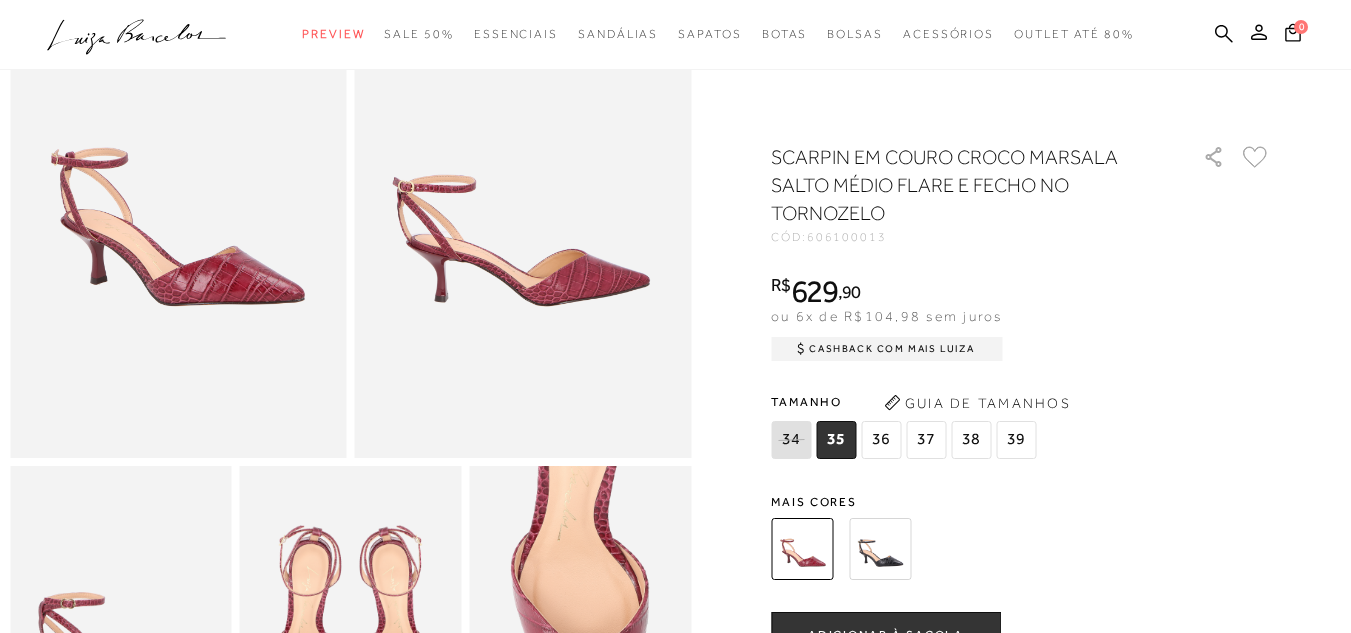 scroll, scrollTop: 200, scrollLeft: 0, axis: vertical 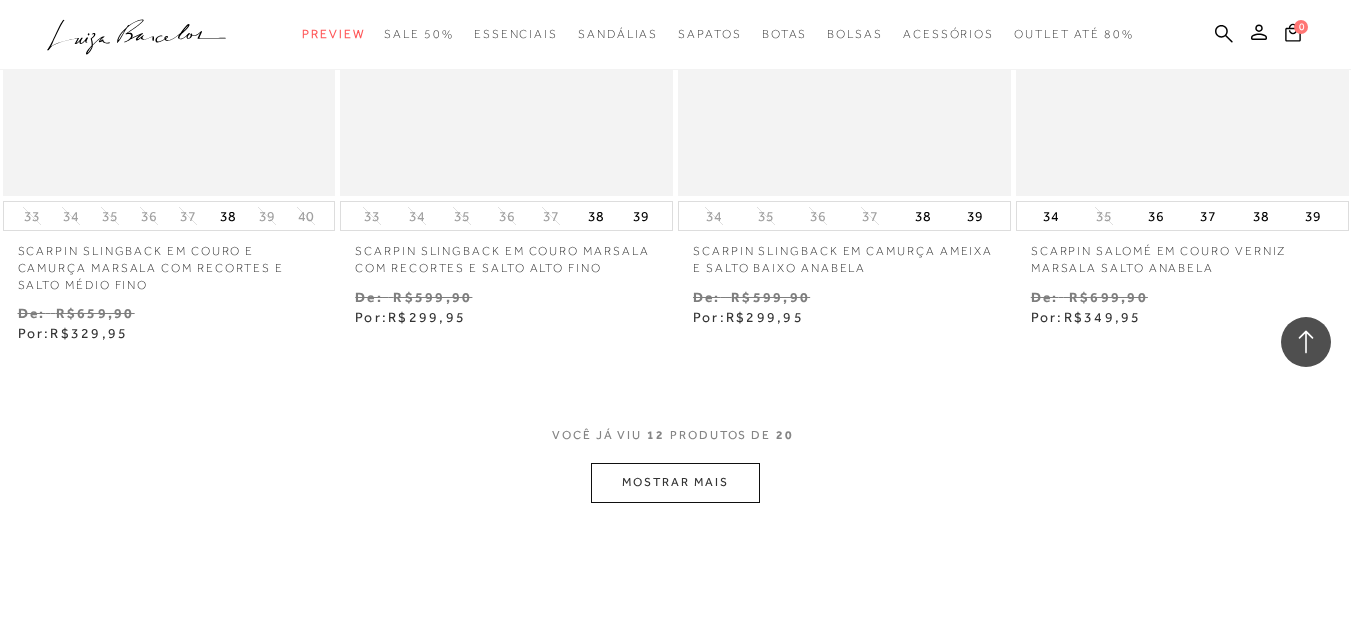 click on "MOSTRAR MAIS" at bounding box center [675, 482] 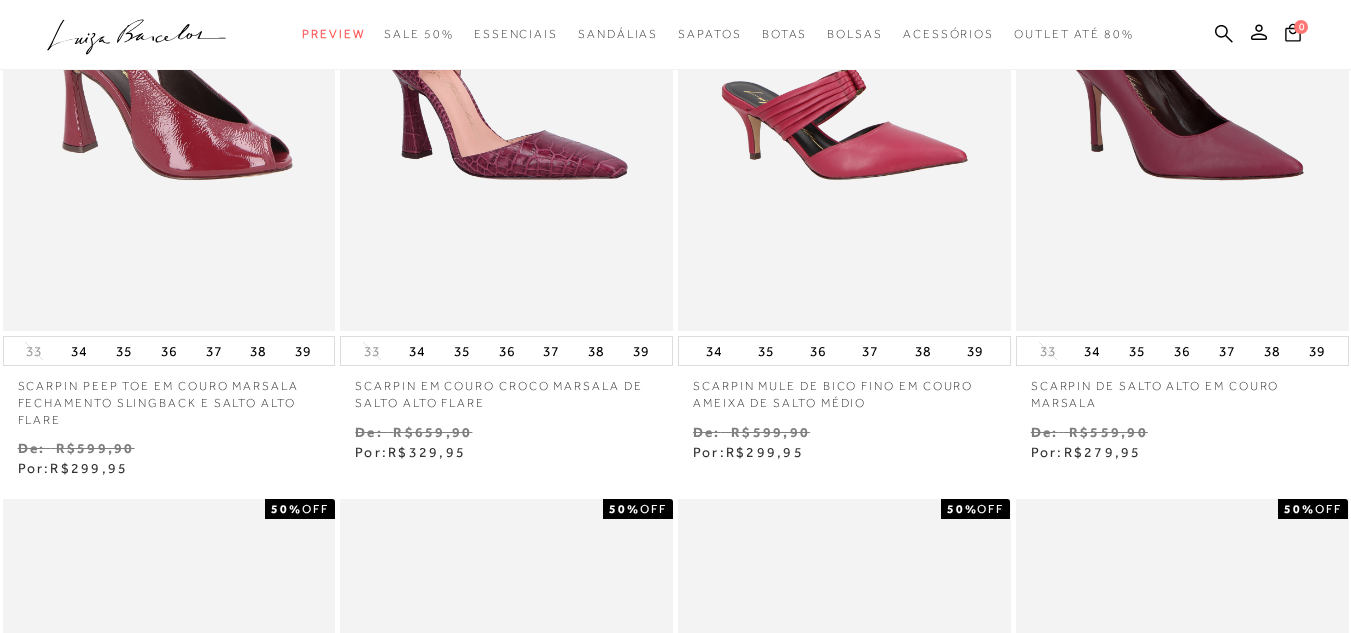 scroll, scrollTop: 1000, scrollLeft: 0, axis: vertical 